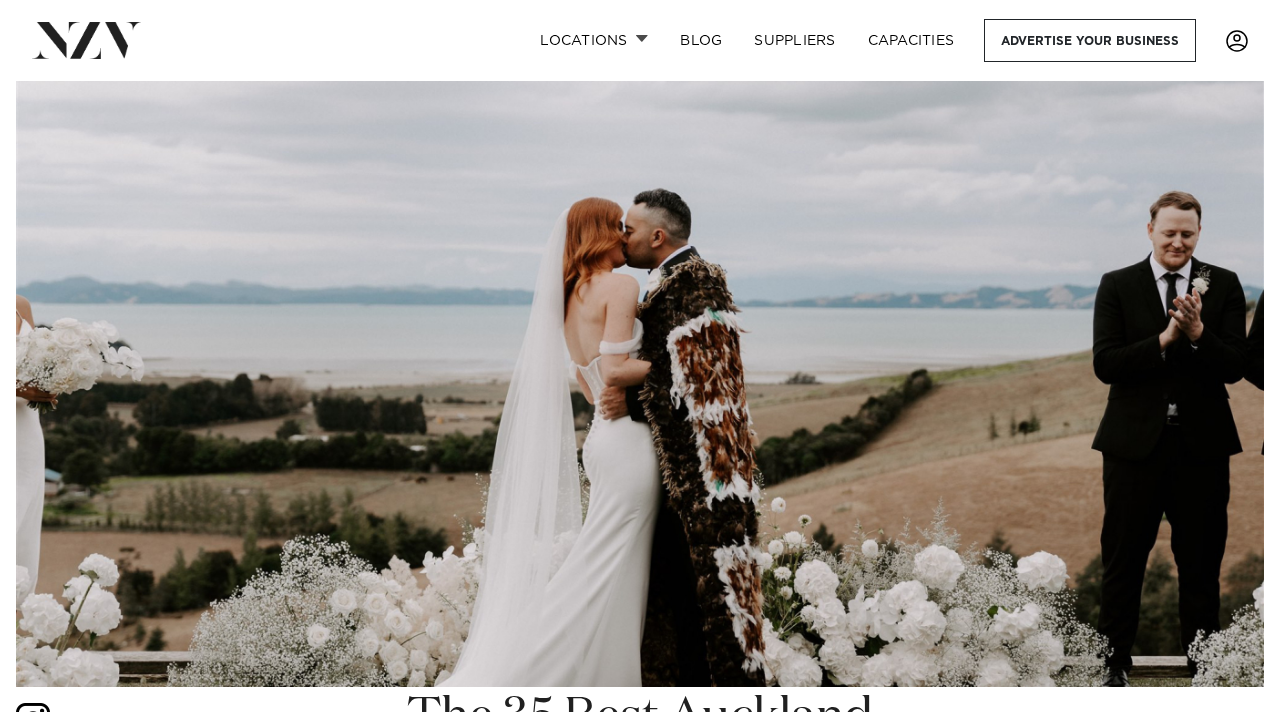 scroll, scrollTop: 0, scrollLeft: 0, axis: both 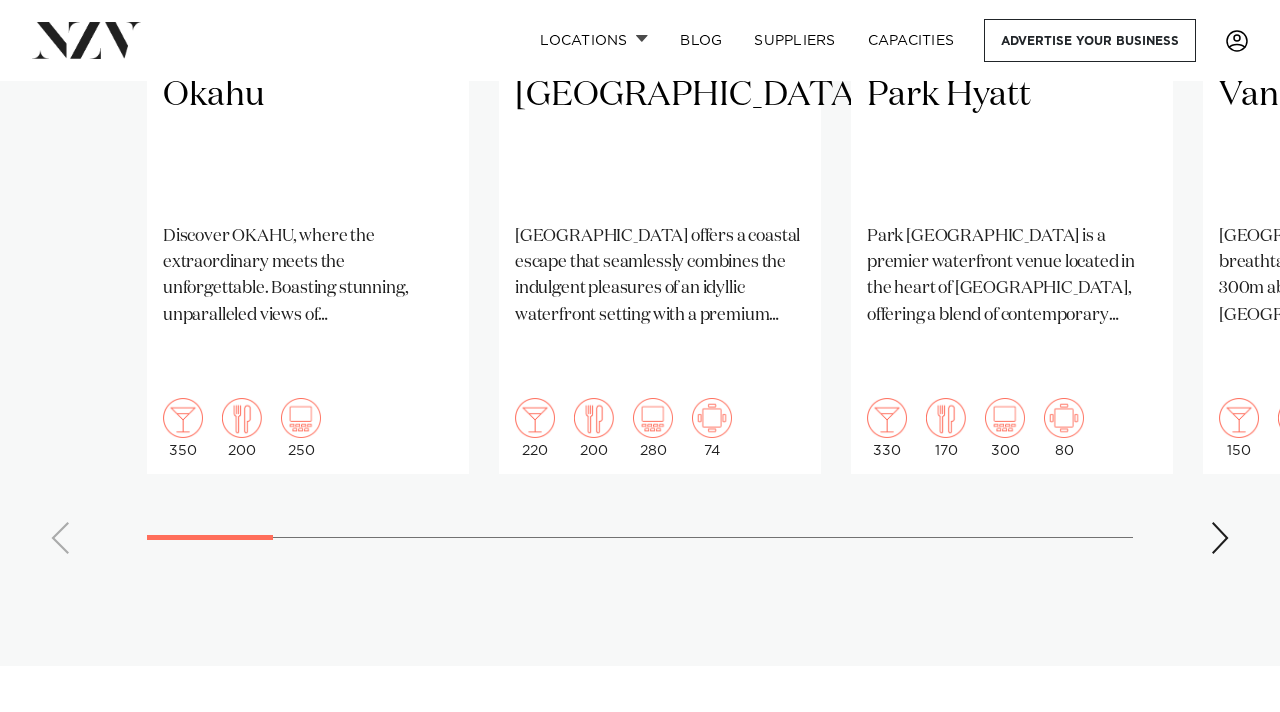 click at bounding box center [1220, 538] 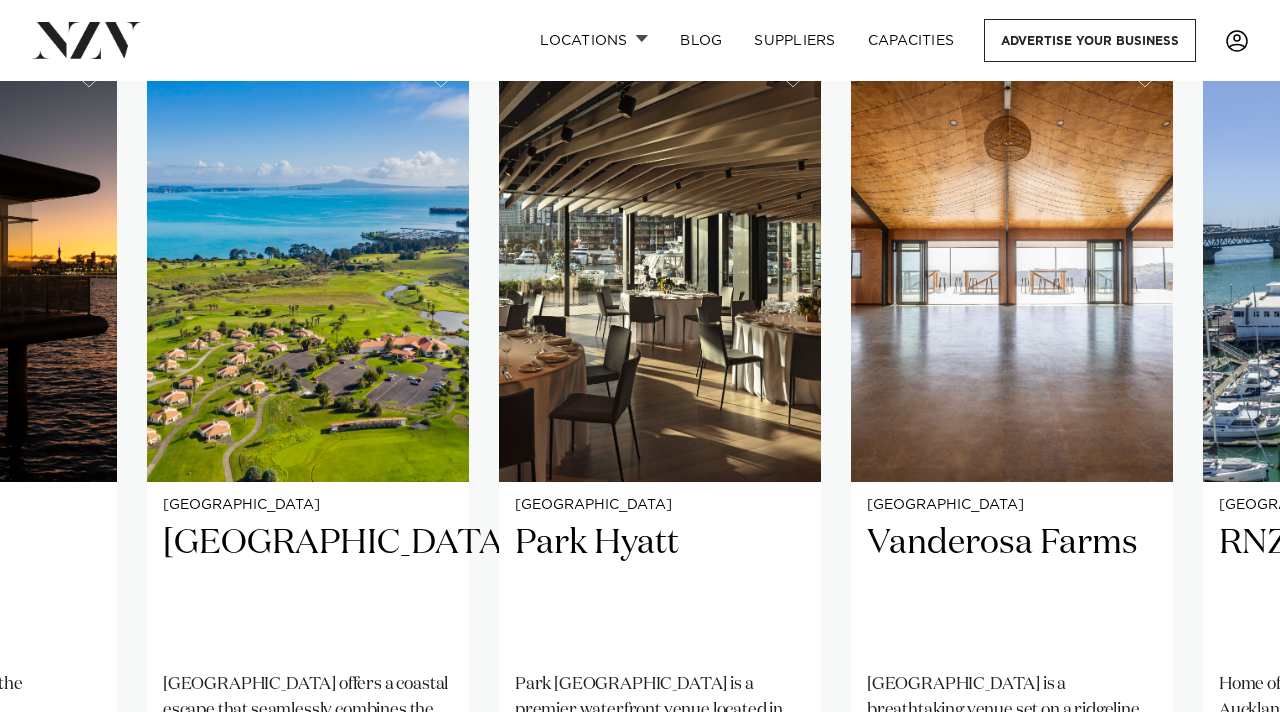 scroll, scrollTop: 1738, scrollLeft: 0, axis: vertical 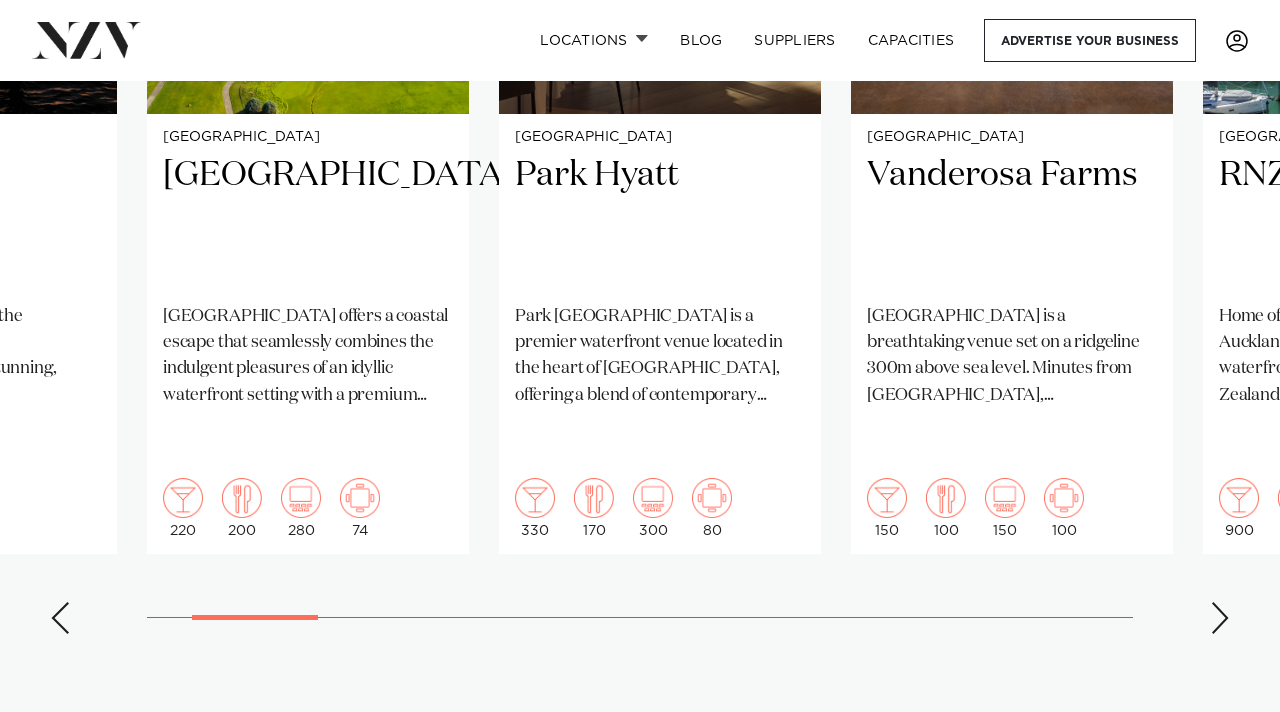 click at bounding box center (1220, 618) 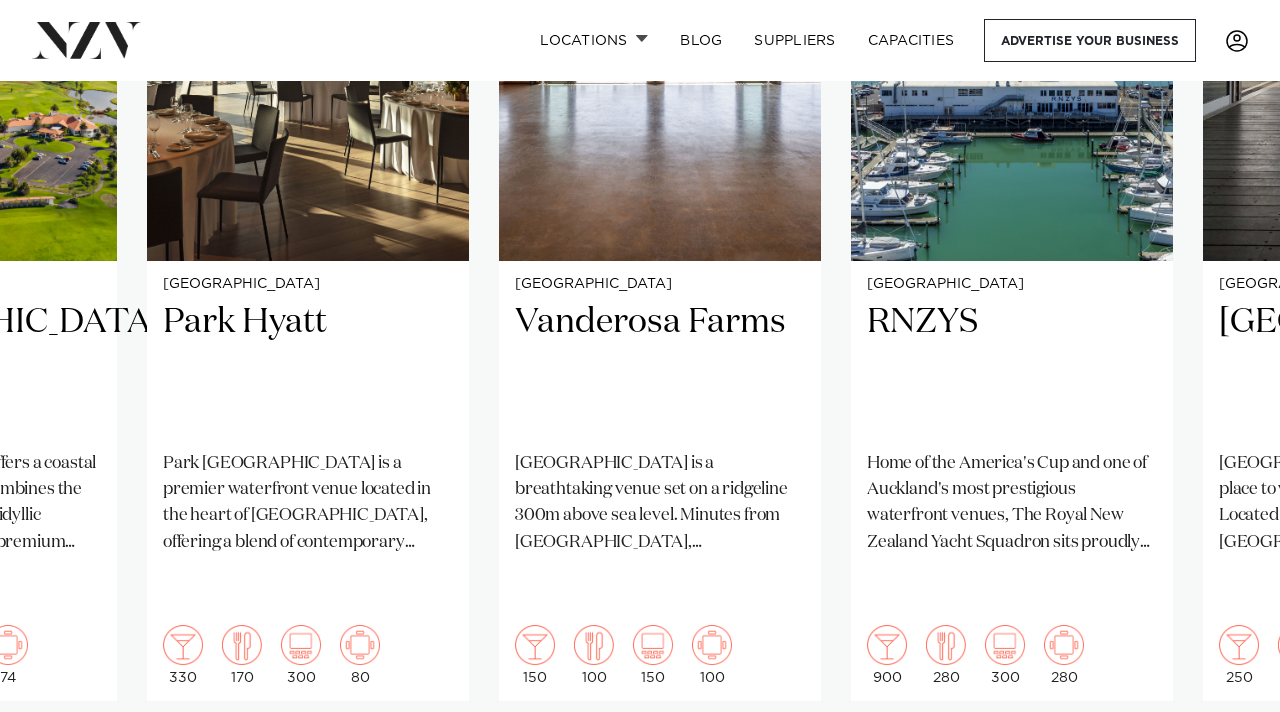 scroll, scrollTop: 1632, scrollLeft: 0, axis: vertical 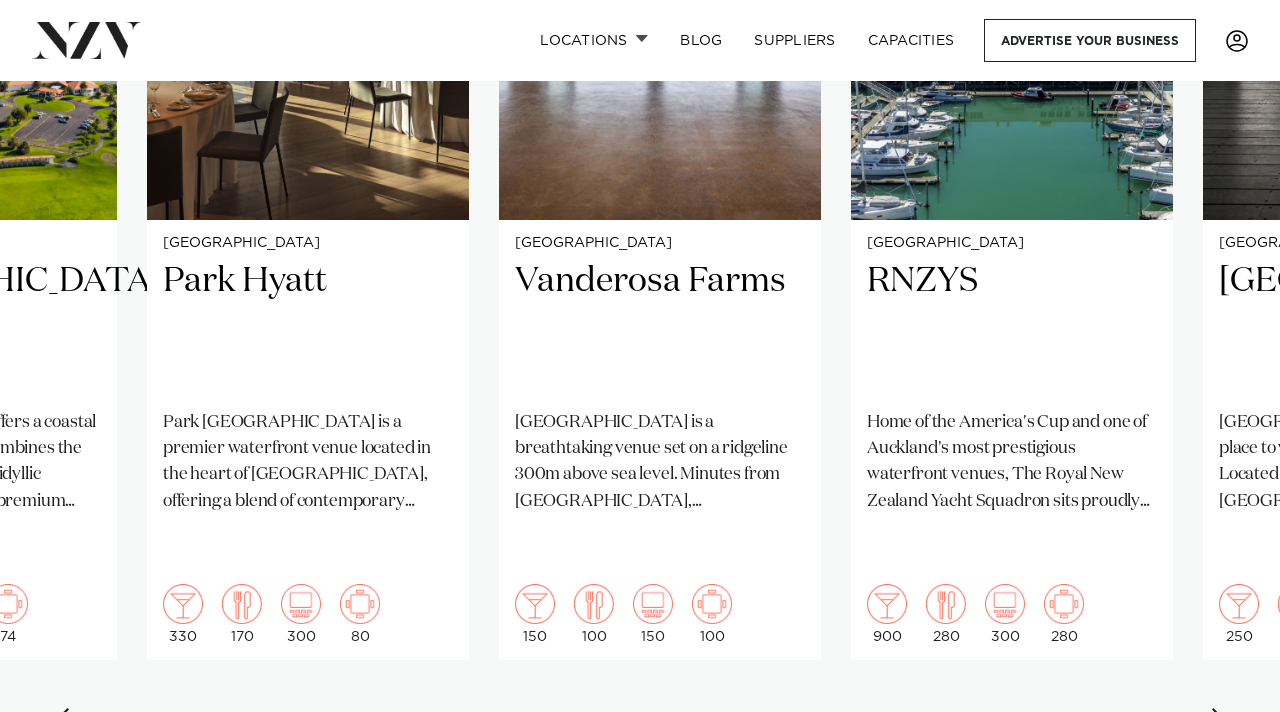 click on "Auckland
Okahu
Discover OKAHU, where the extraordinary meets the unforgettable. Boasting stunning, unparalleled views of Auckland Harbour and a spacious interior full of possibilities, this venue transforms the event experience like never before.
350
200
250
Auckland
Rydges Formosa Golf Resort" at bounding box center [640, 272] 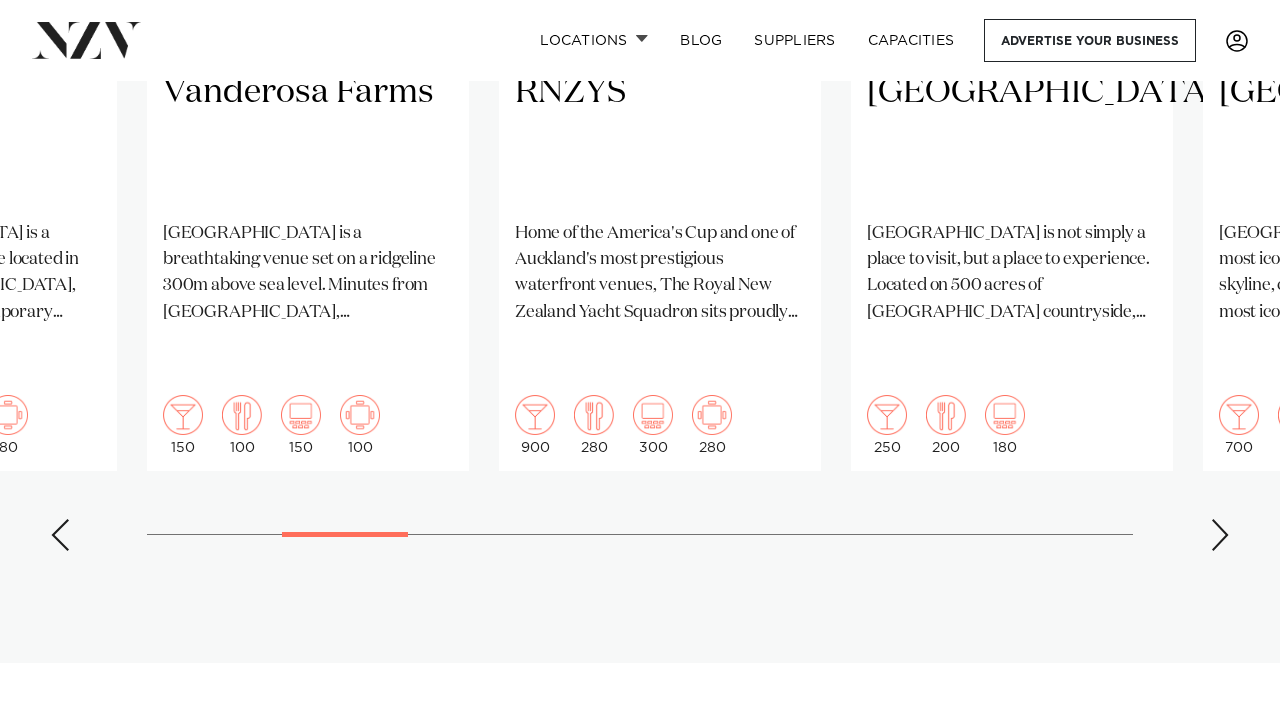 scroll, scrollTop: 1881, scrollLeft: 0, axis: vertical 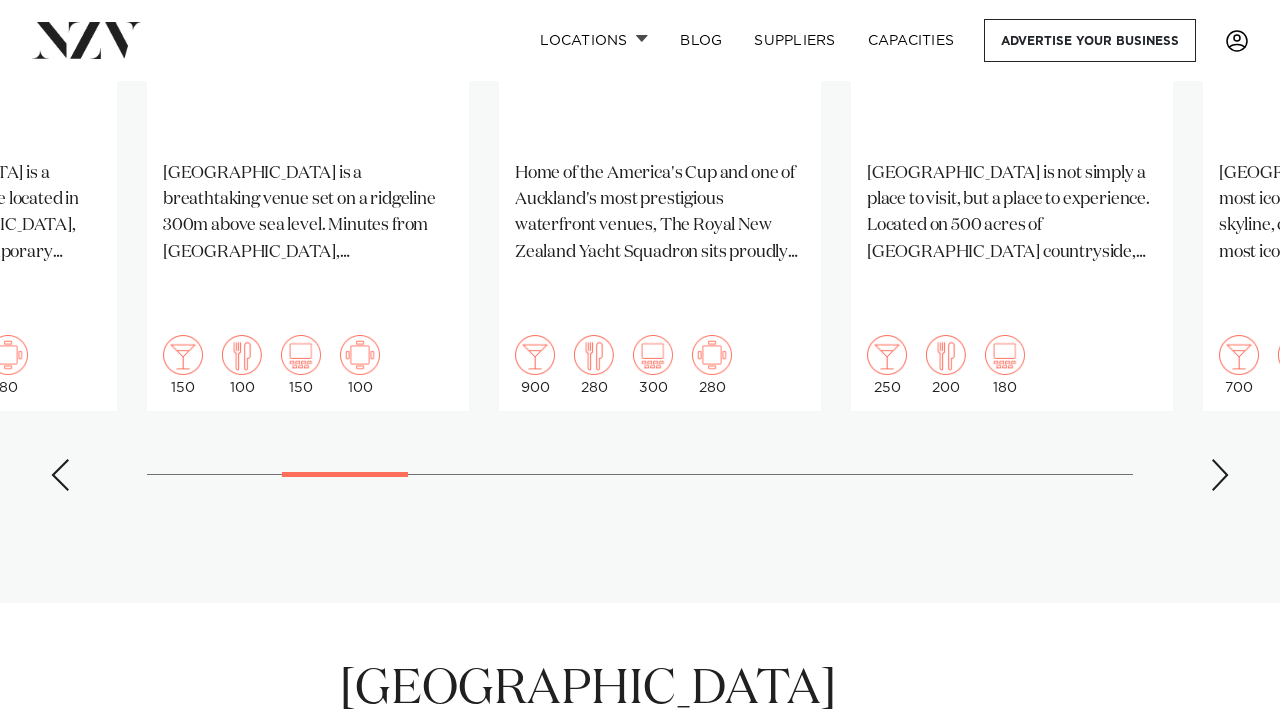 click at bounding box center [1220, 475] 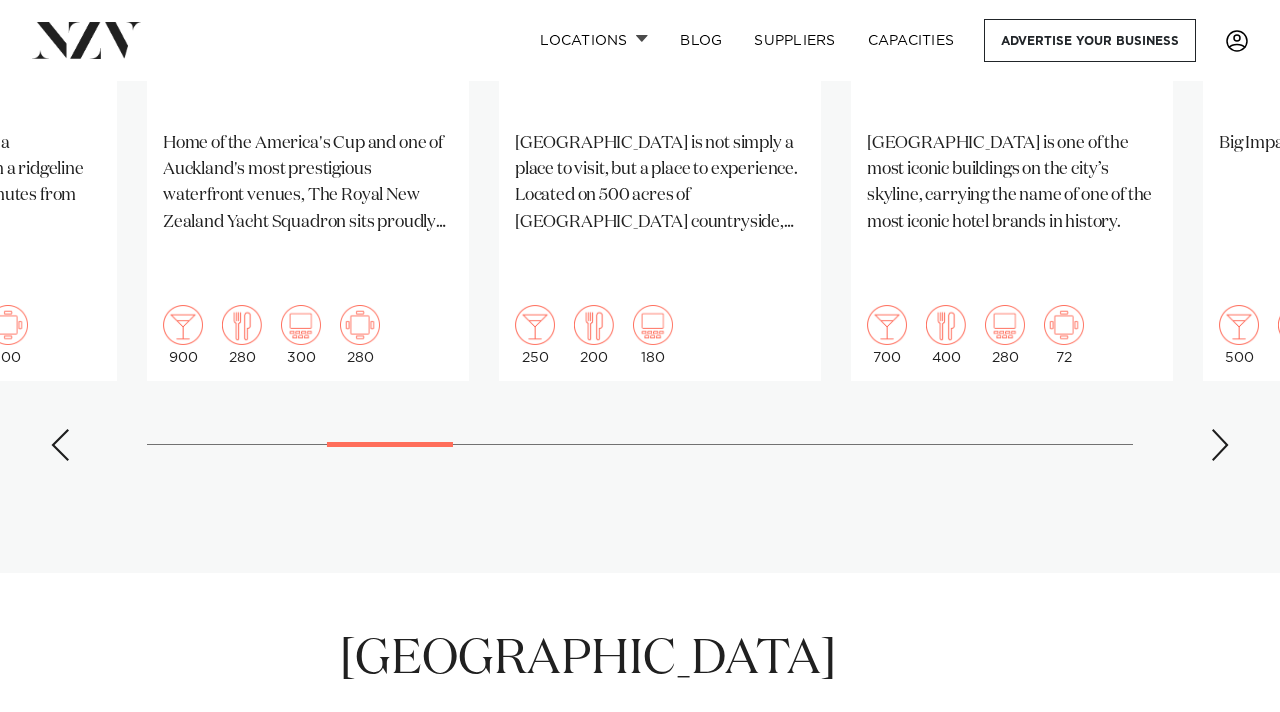 click at bounding box center (1220, 445) 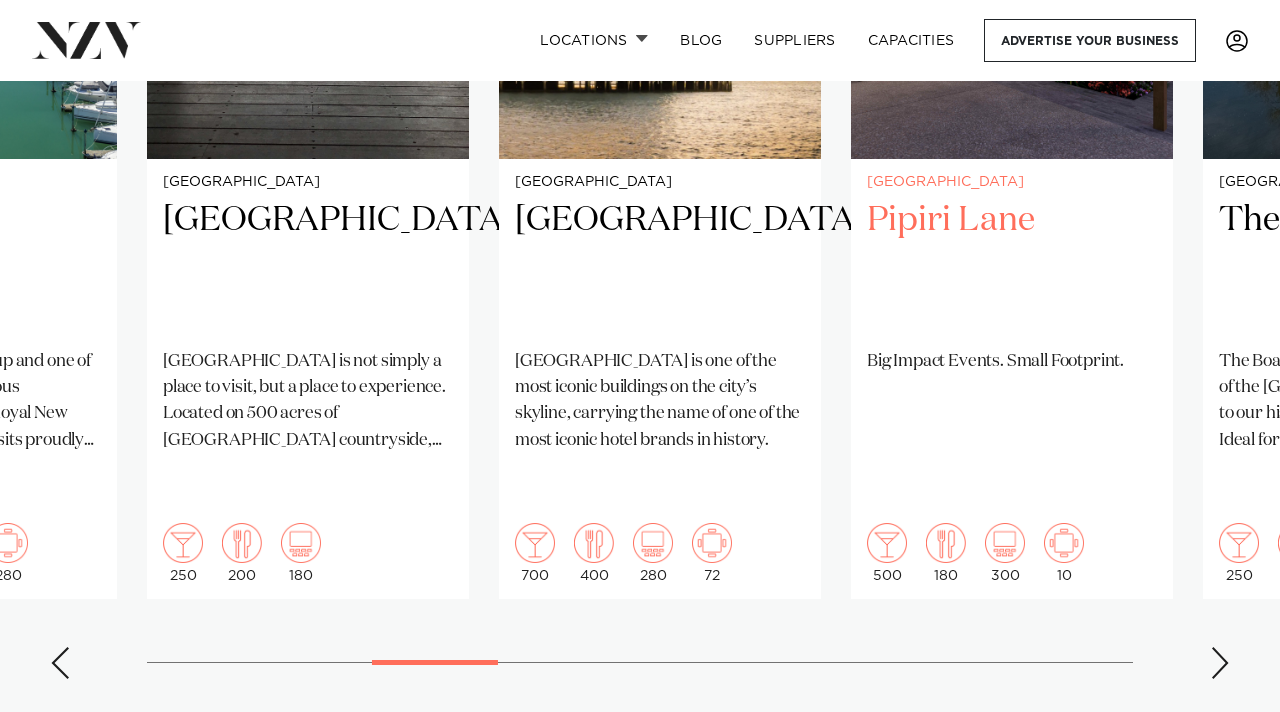 scroll, scrollTop: 1714, scrollLeft: 0, axis: vertical 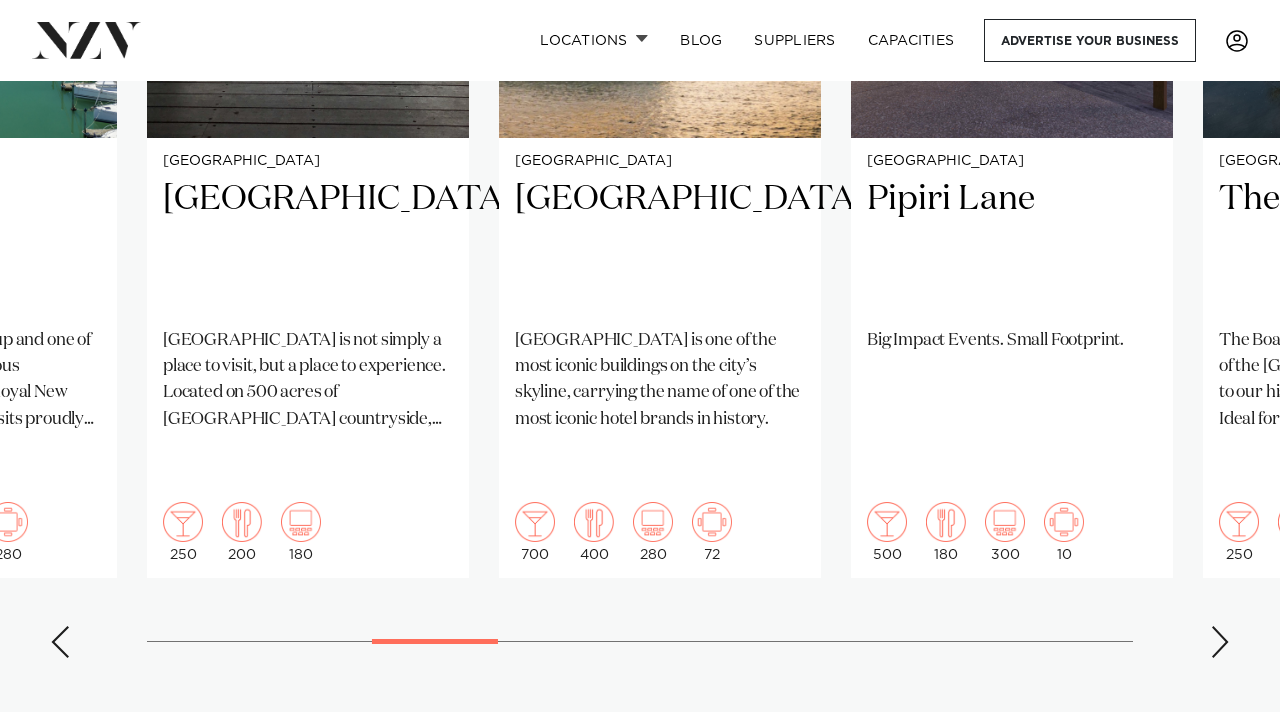 click on "Auckland
Okahu
Discover OKAHU, where the extraordinary meets the unforgettable. Boasting stunning, unparalleled views of Auckland Harbour and a spacious interior full of possibilities, this venue transforms the event experience like never before.
350
200
250
Auckland
Rydges Formosa Golf Resort" at bounding box center [640, 190] 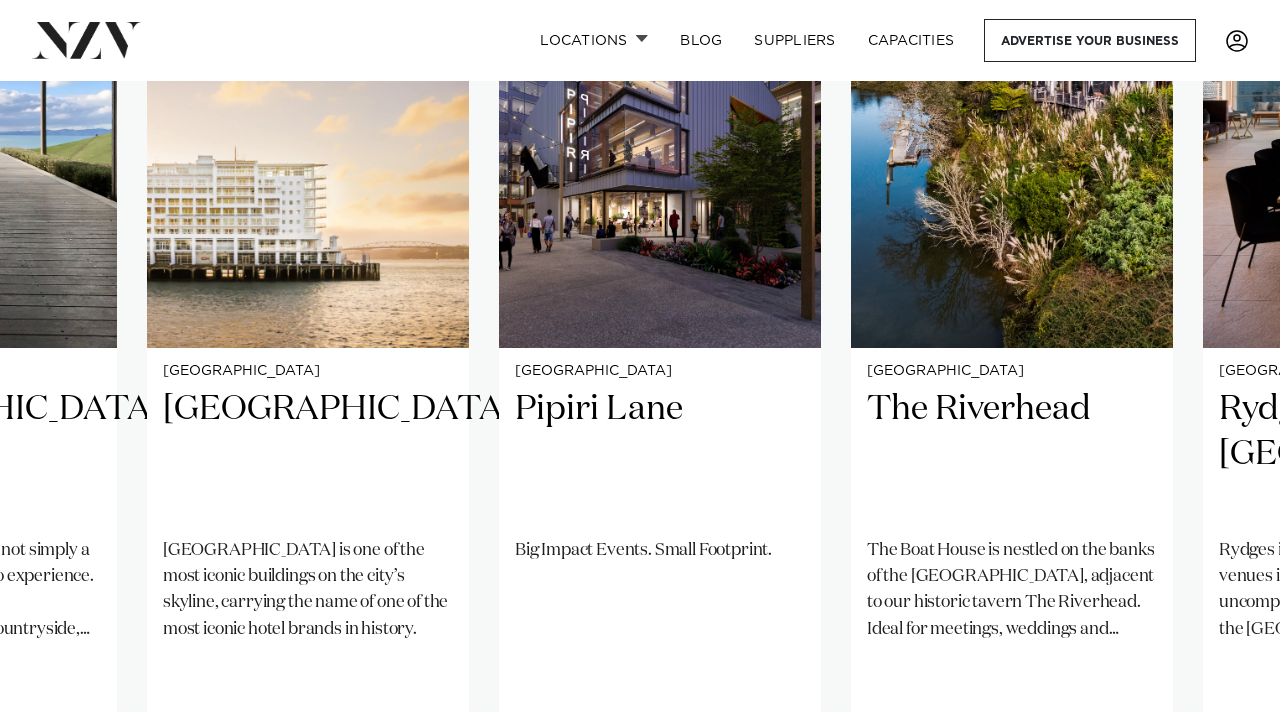 scroll, scrollTop: 1673, scrollLeft: 0, axis: vertical 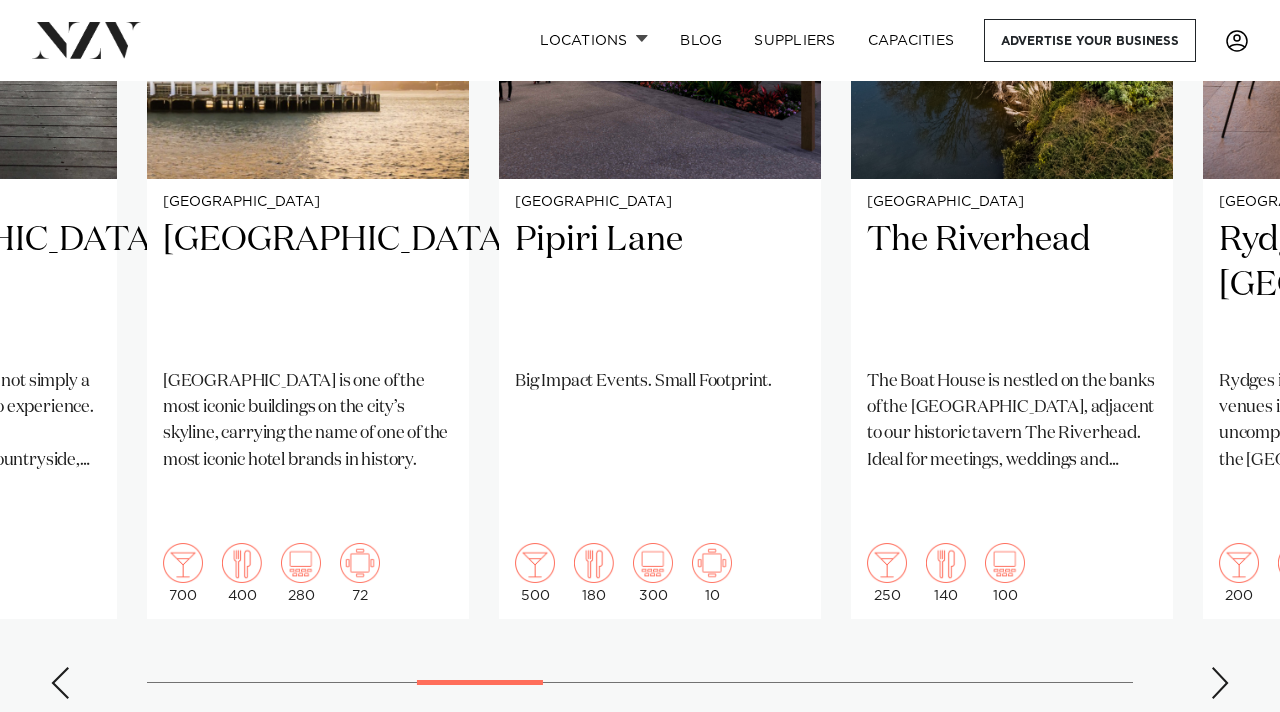 click at bounding box center (1220, 683) 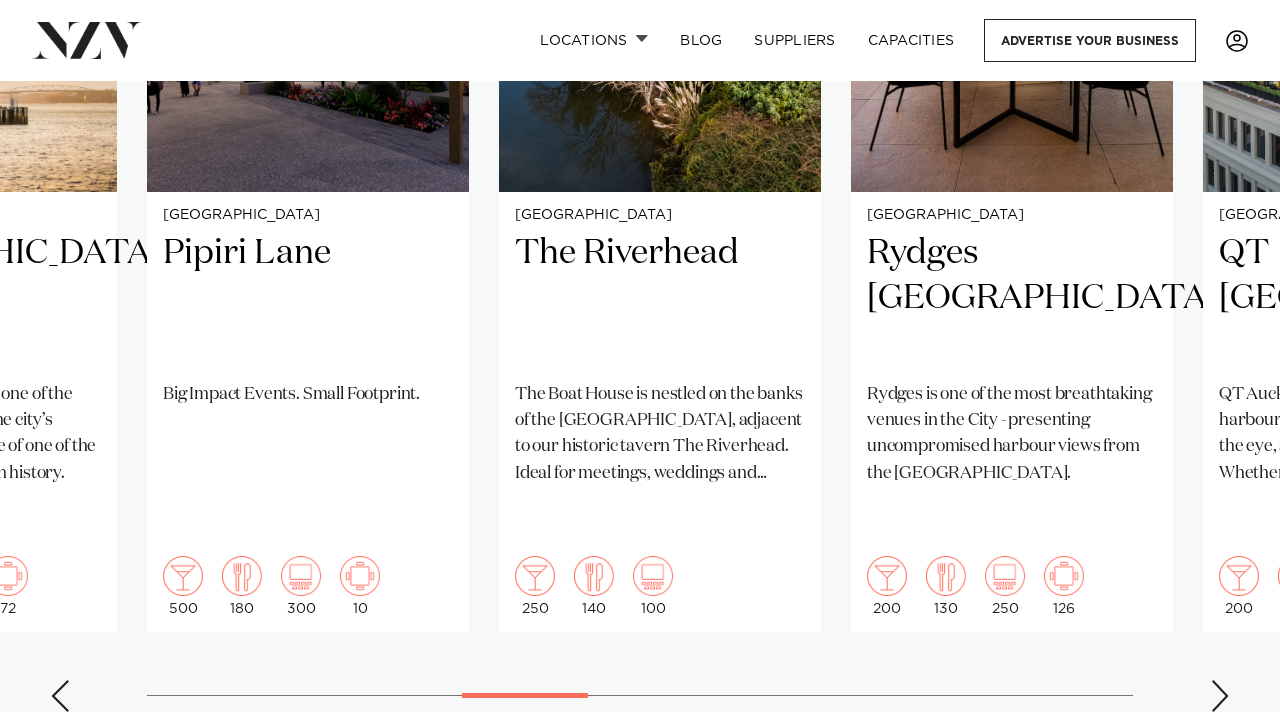 scroll, scrollTop: 1667, scrollLeft: 0, axis: vertical 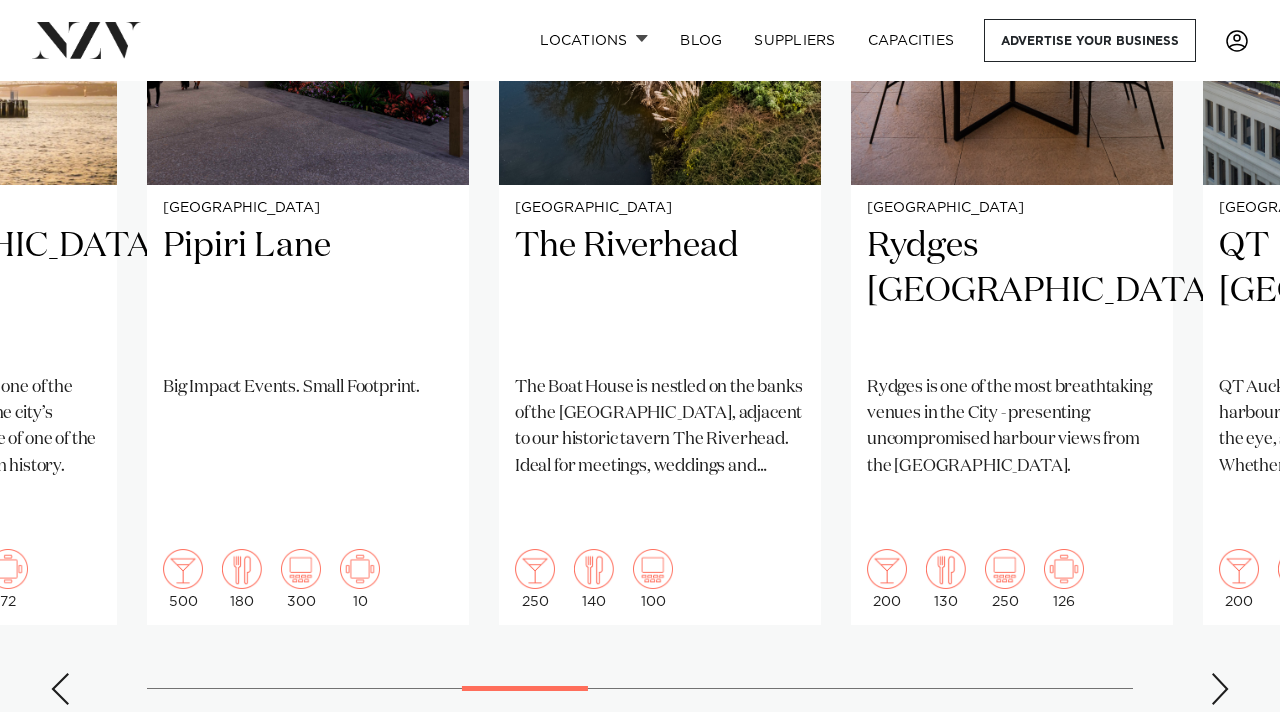 click on "Auckland
Okahu
Discover OKAHU, where the extraordinary meets the unforgettable. Boasting stunning, unparalleled views of Auckland Harbour and a spacious interior full of possibilities, this venue transforms the event experience like never before.
350
200
250
Auckland
Rydges Formosa Golf Resort" at bounding box center [640, 237] 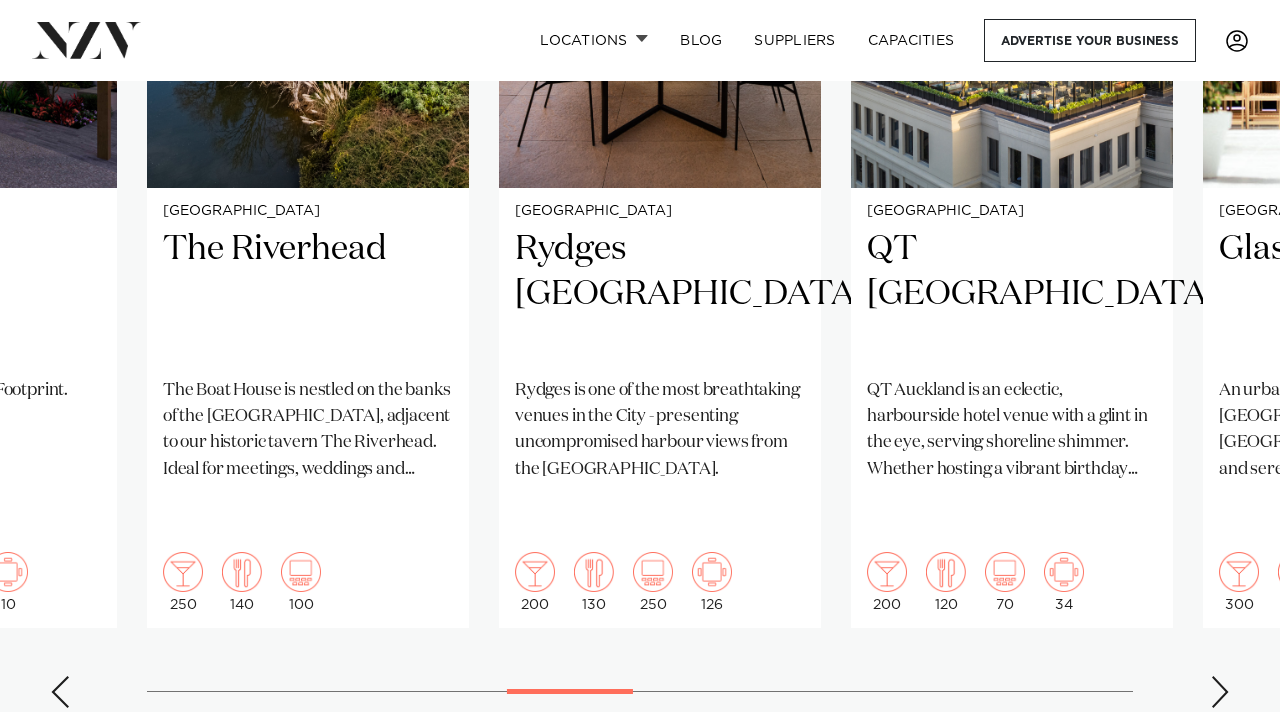 scroll, scrollTop: 1705, scrollLeft: 0, axis: vertical 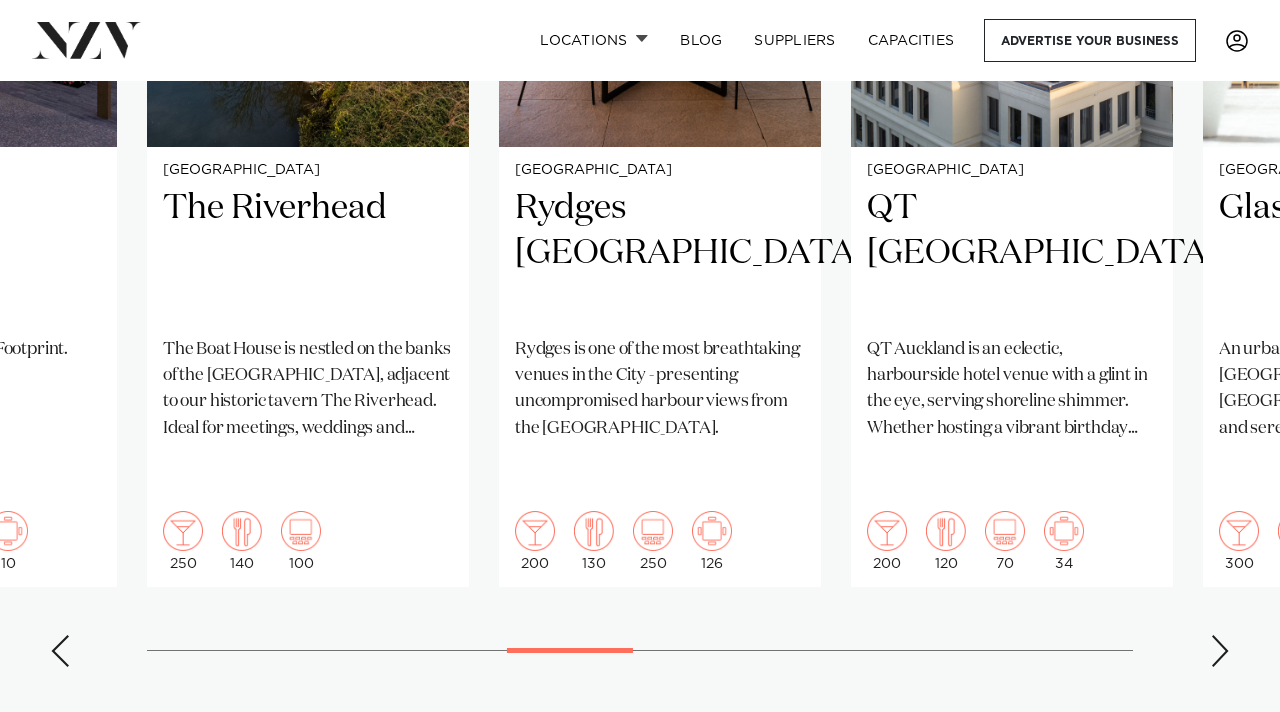 click at bounding box center (1220, 651) 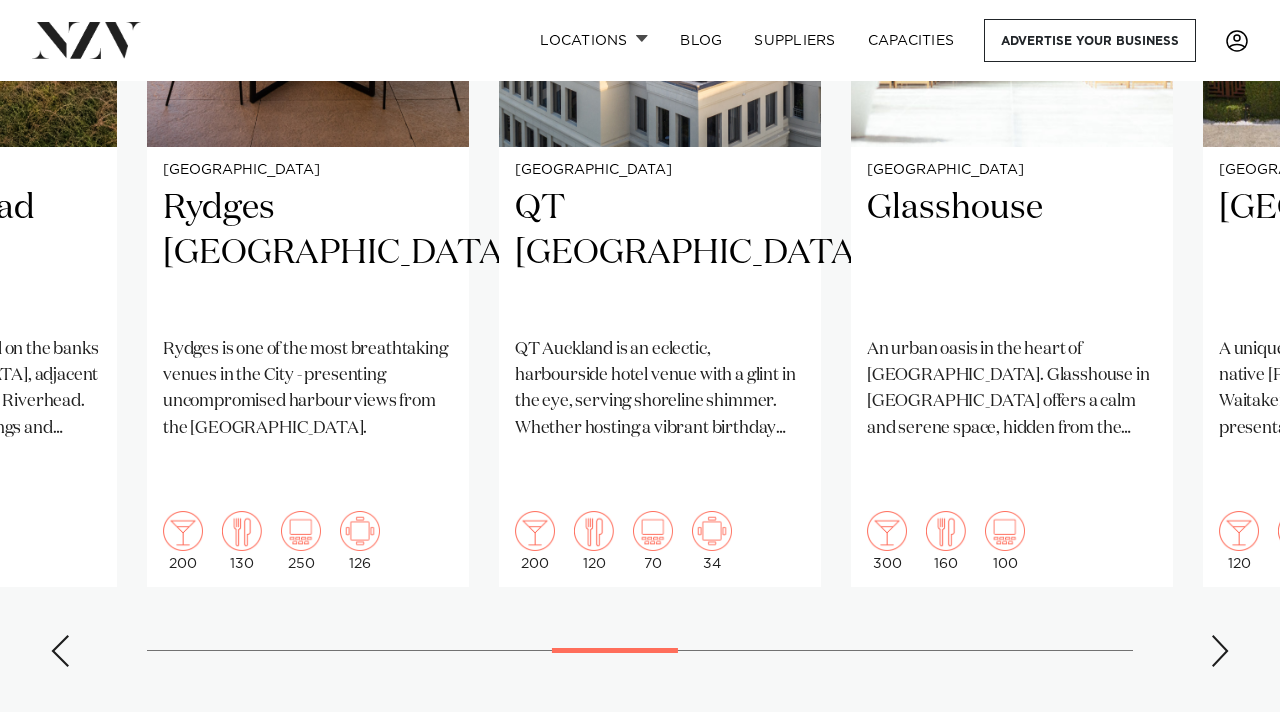 click at bounding box center [1220, 651] 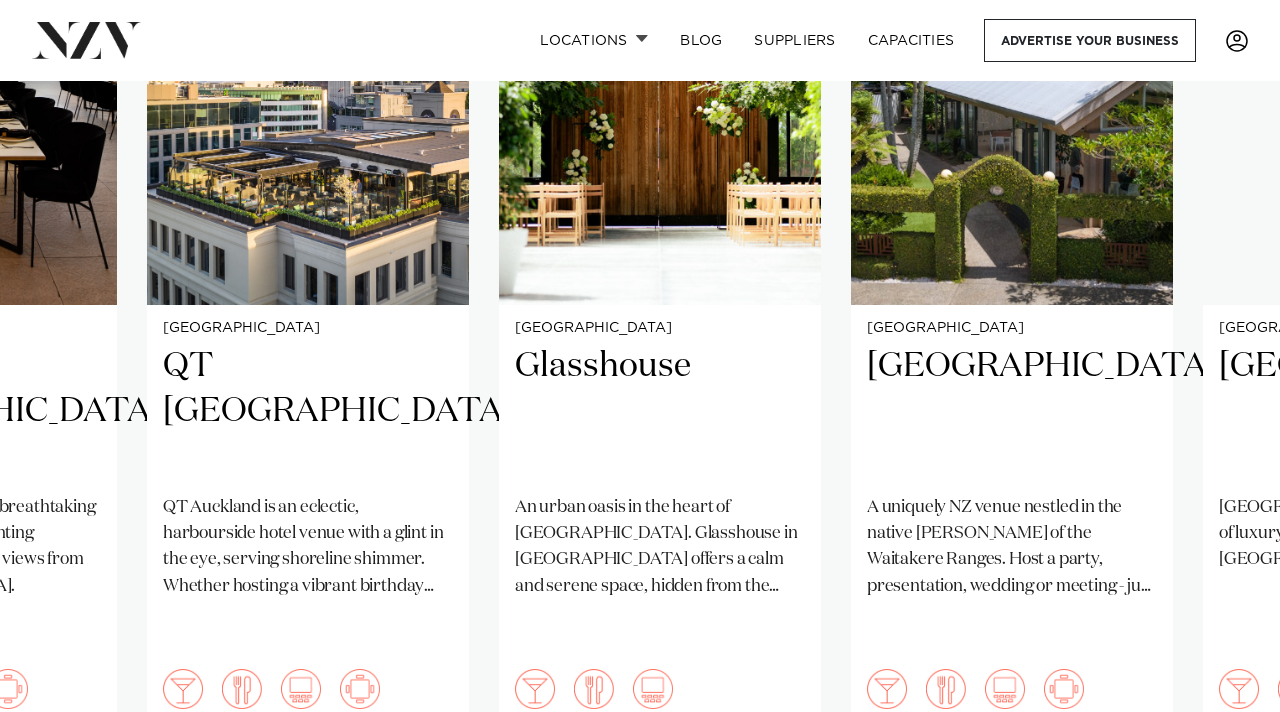 scroll, scrollTop: 1550, scrollLeft: 0, axis: vertical 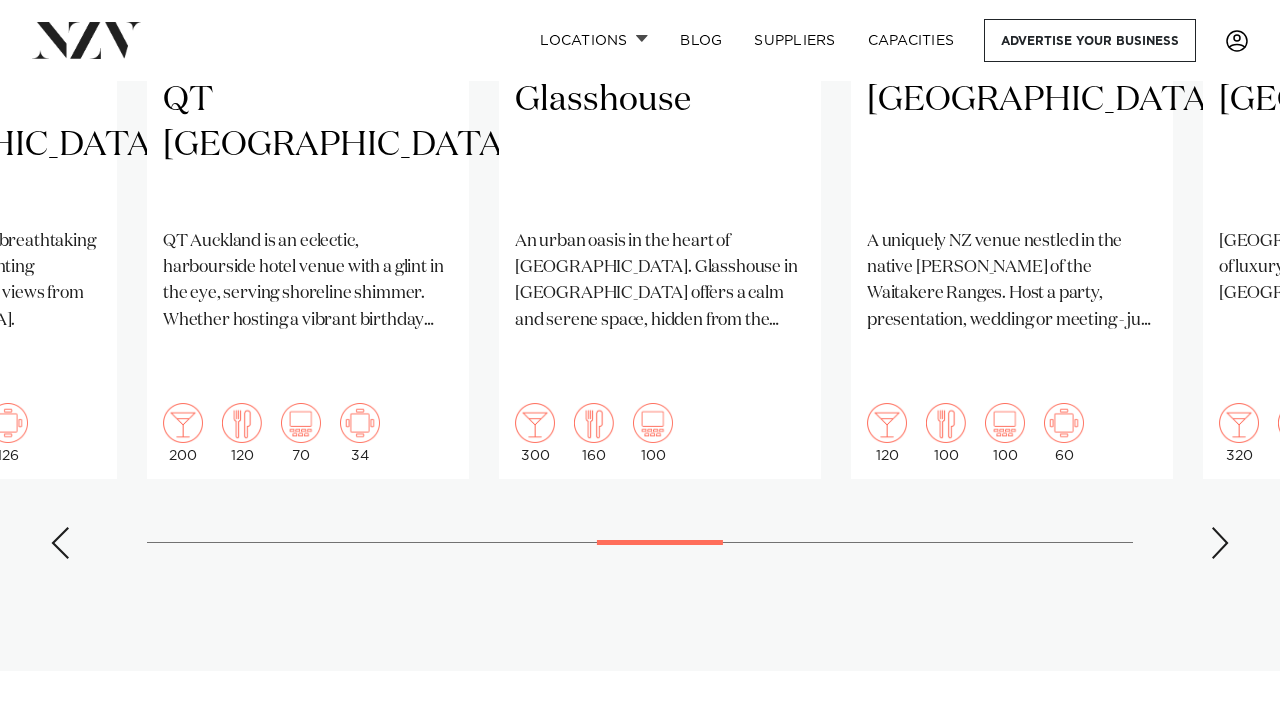 click on "Auckland
Okahu
Discover OKAHU, where the extraordinary meets the unforgettable. Boasting stunning, unparalleled views of Auckland Harbour and a spacious interior full of possibilities, this venue transforms the event experience like never before.
350
200
250
Auckland
Rydges Formosa Golf Resort" at bounding box center [640, 91] 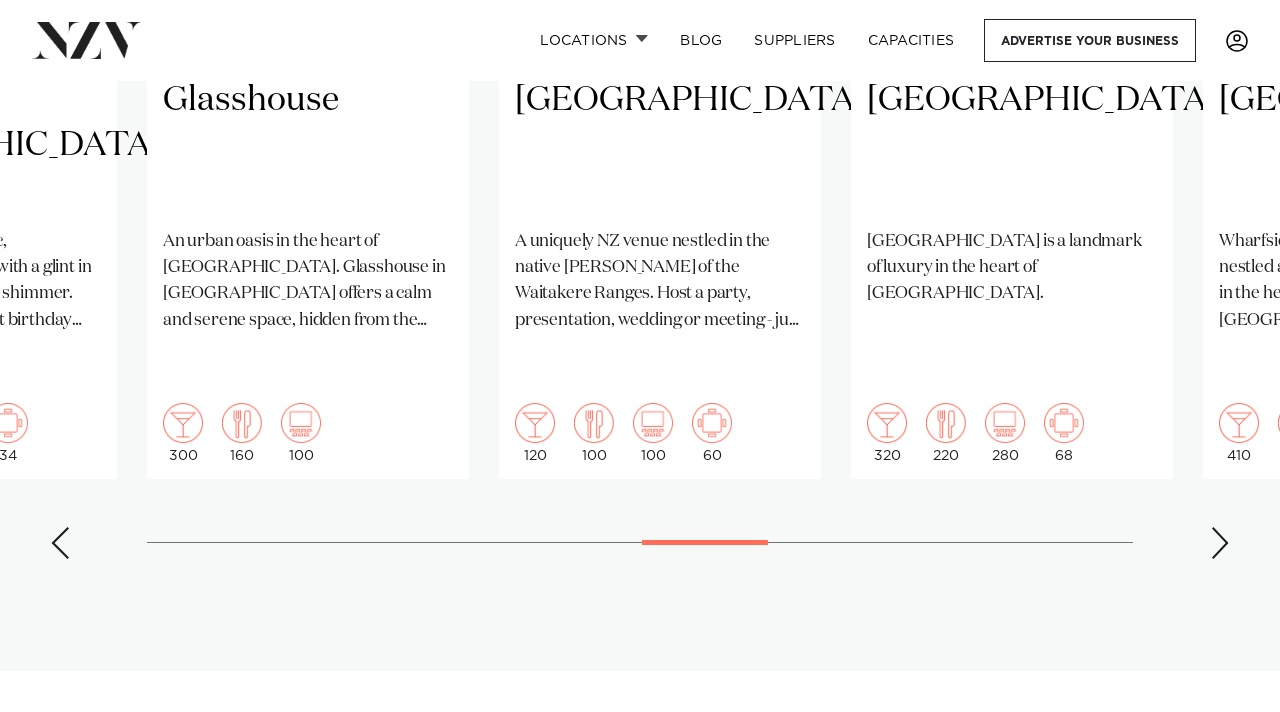 click at bounding box center (1220, 543) 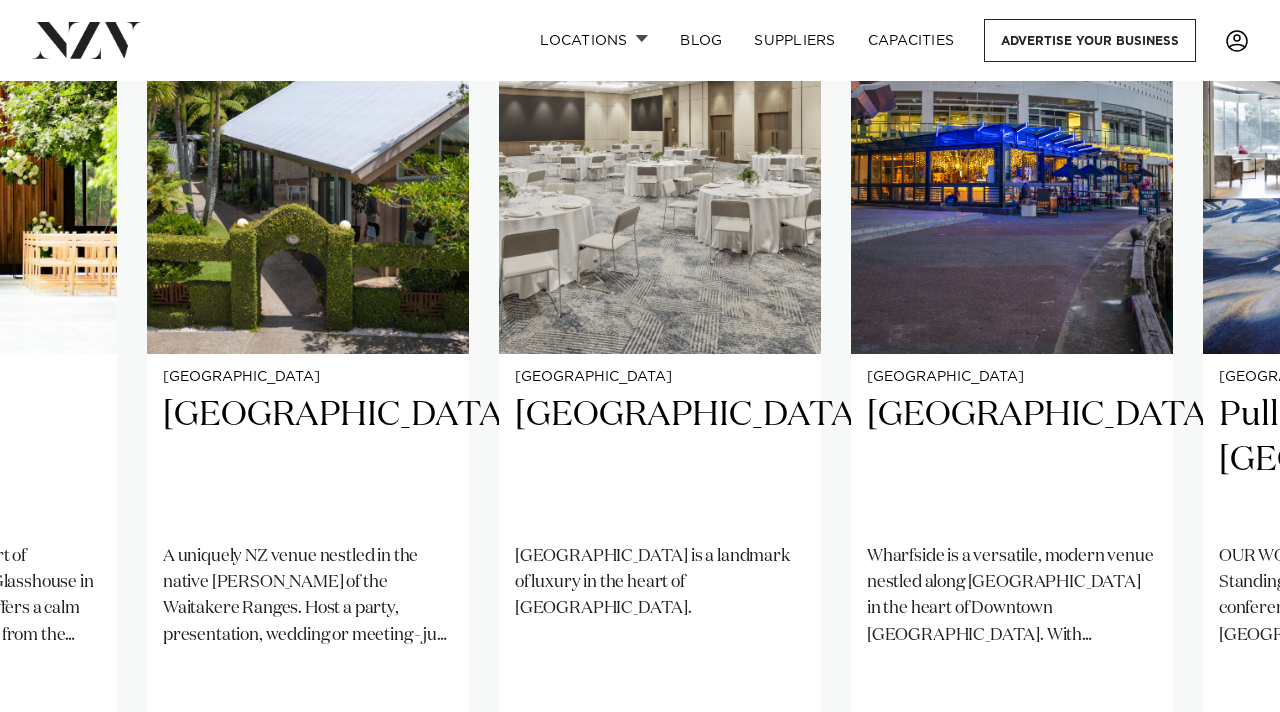 scroll, scrollTop: 1647, scrollLeft: 0, axis: vertical 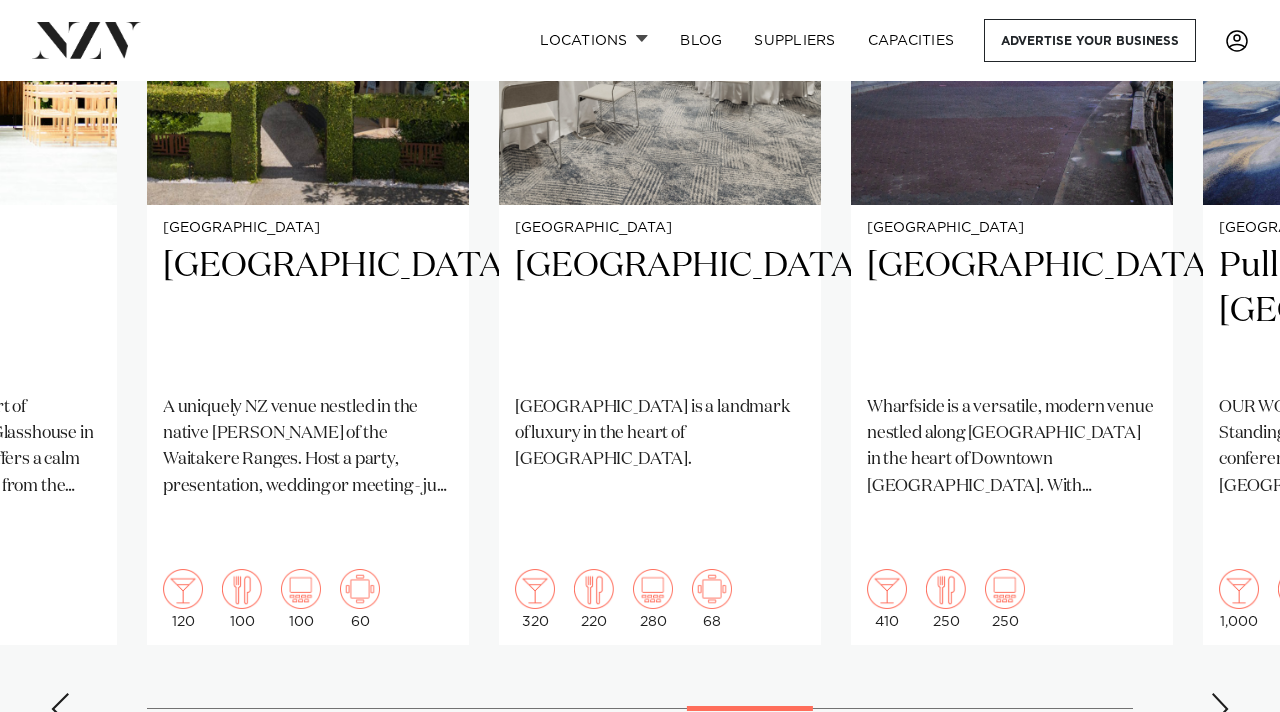click on "Auckland
Okahu
Discover OKAHU, where the extraordinary meets the unforgettable. Boasting stunning, unparalleled views of Auckland Harbour and a spacious interior full of possibilities, this venue transforms the event experience like never before.
350
200
250
Auckland
Rydges Formosa Golf Resort" at bounding box center [640, 257] 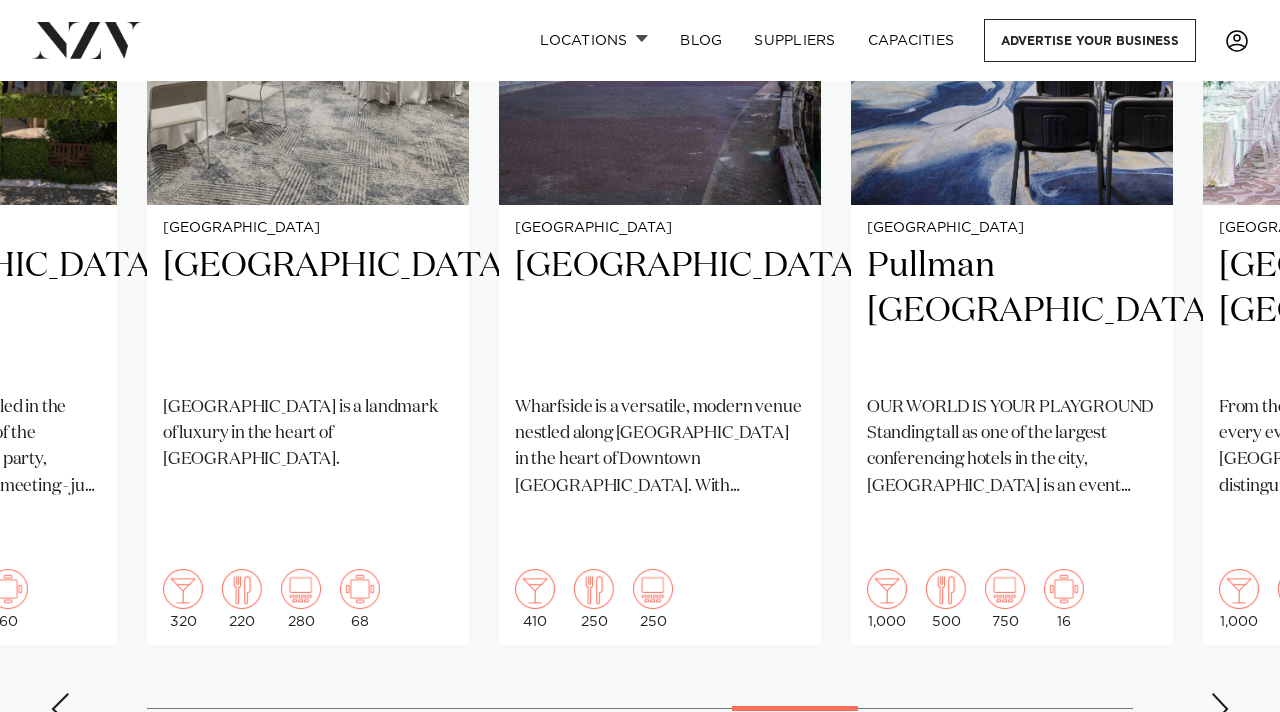 click at bounding box center [1220, 709] 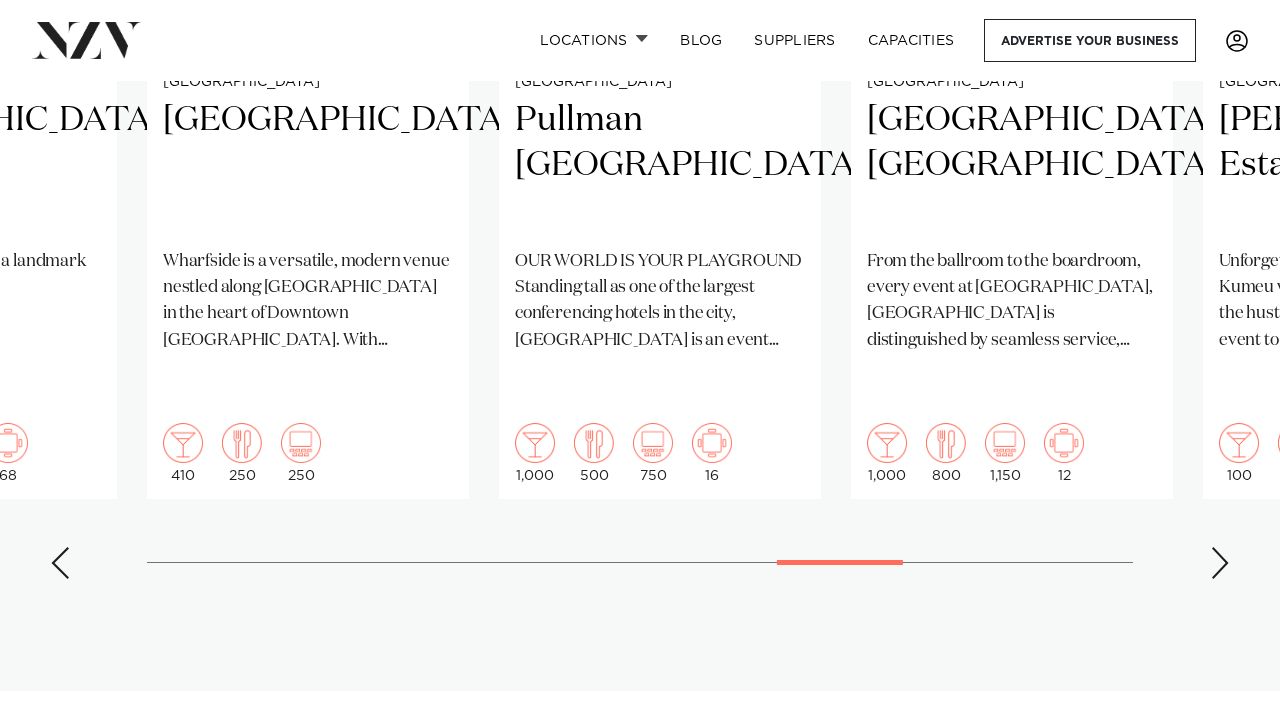 scroll, scrollTop: 1803, scrollLeft: 0, axis: vertical 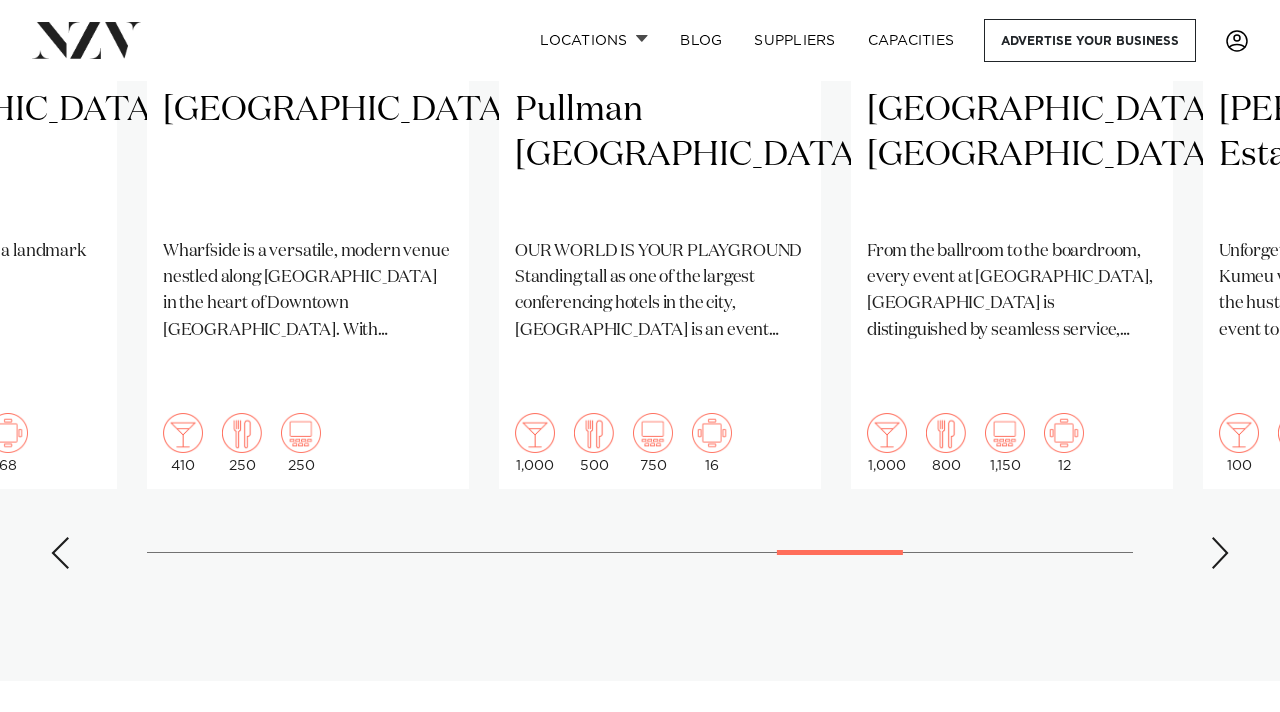 click at bounding box center (1220, 553) 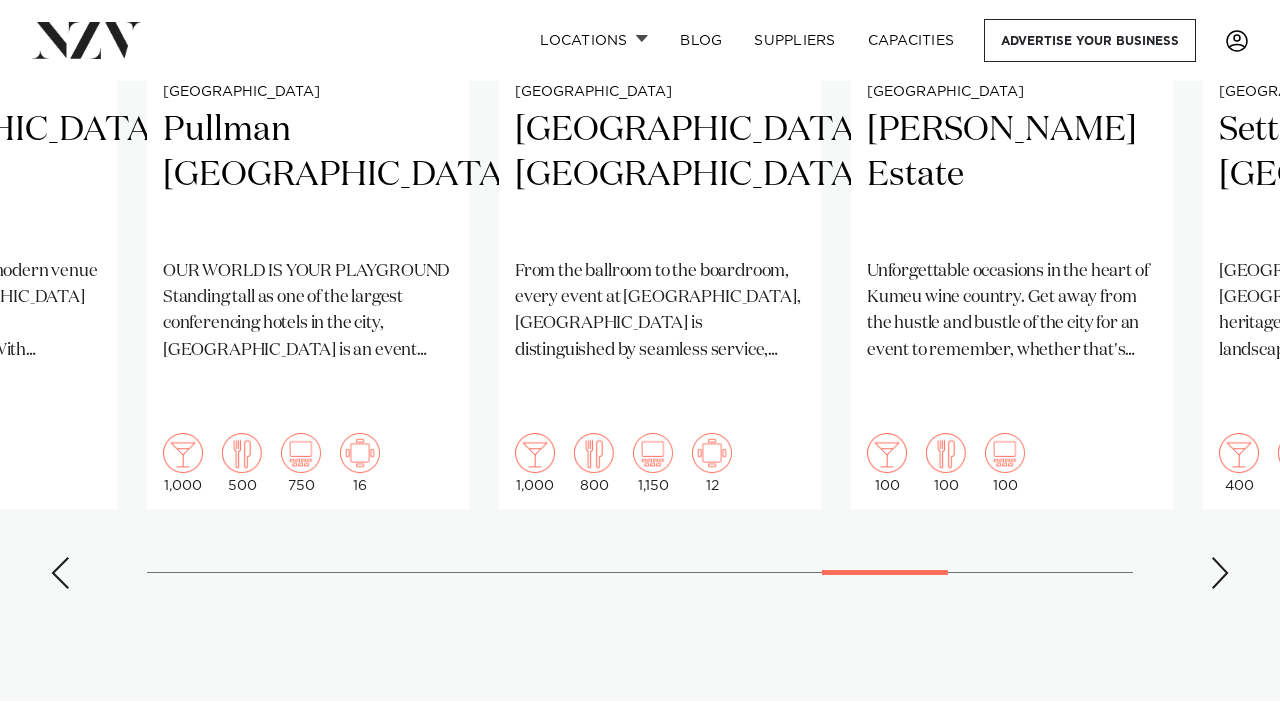 scroll, scrollTop: 1786, scrollLeft: 0, axis: vertical 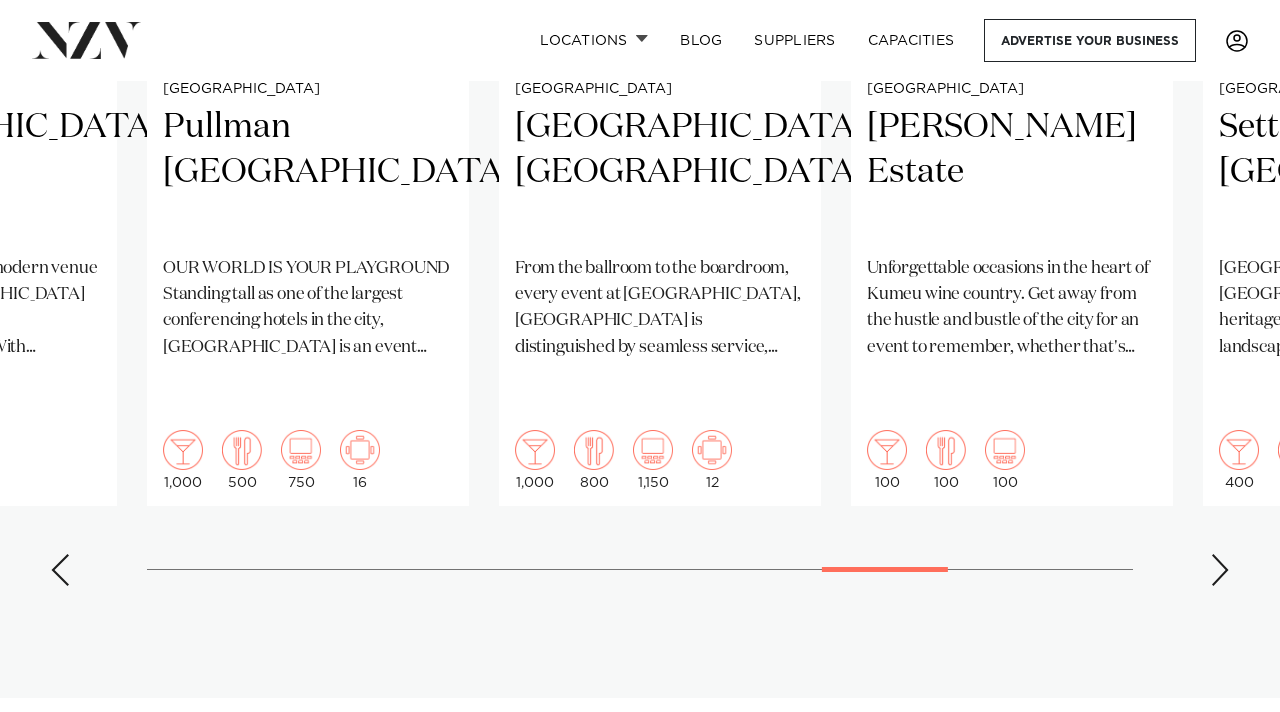 click at bounding box center (1220, 570) 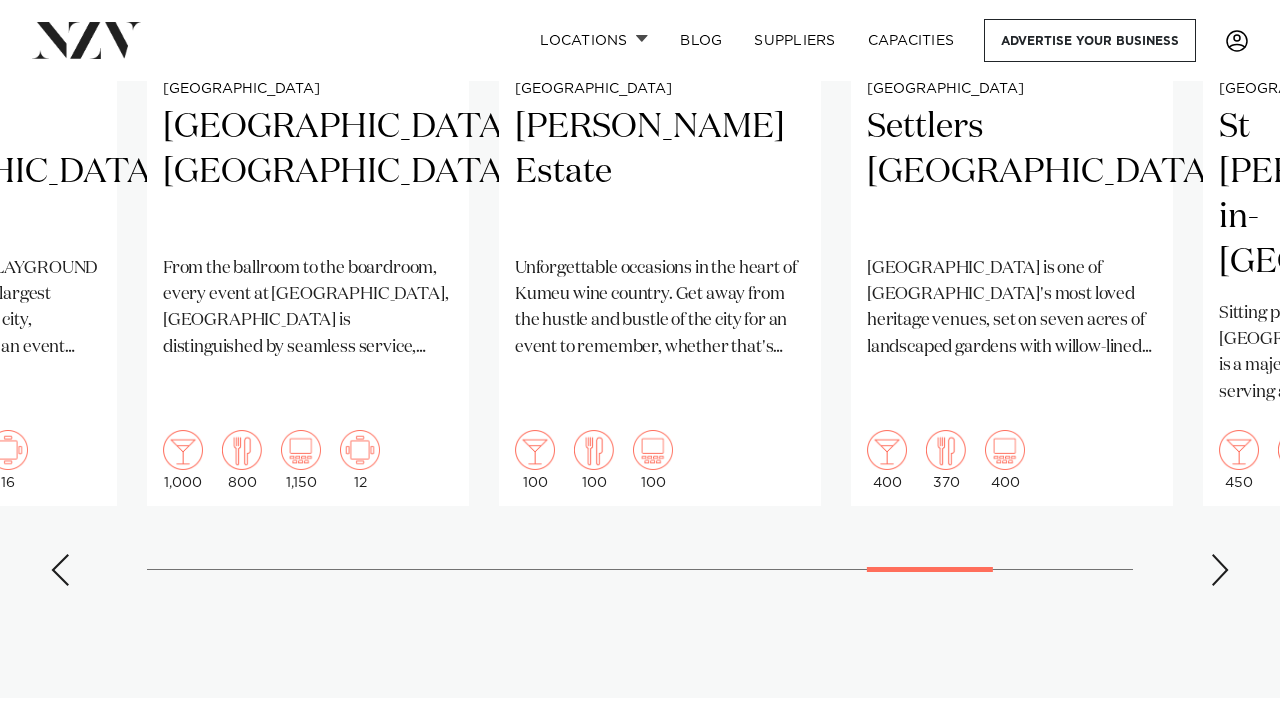 click at bounding box center [1220, 570] 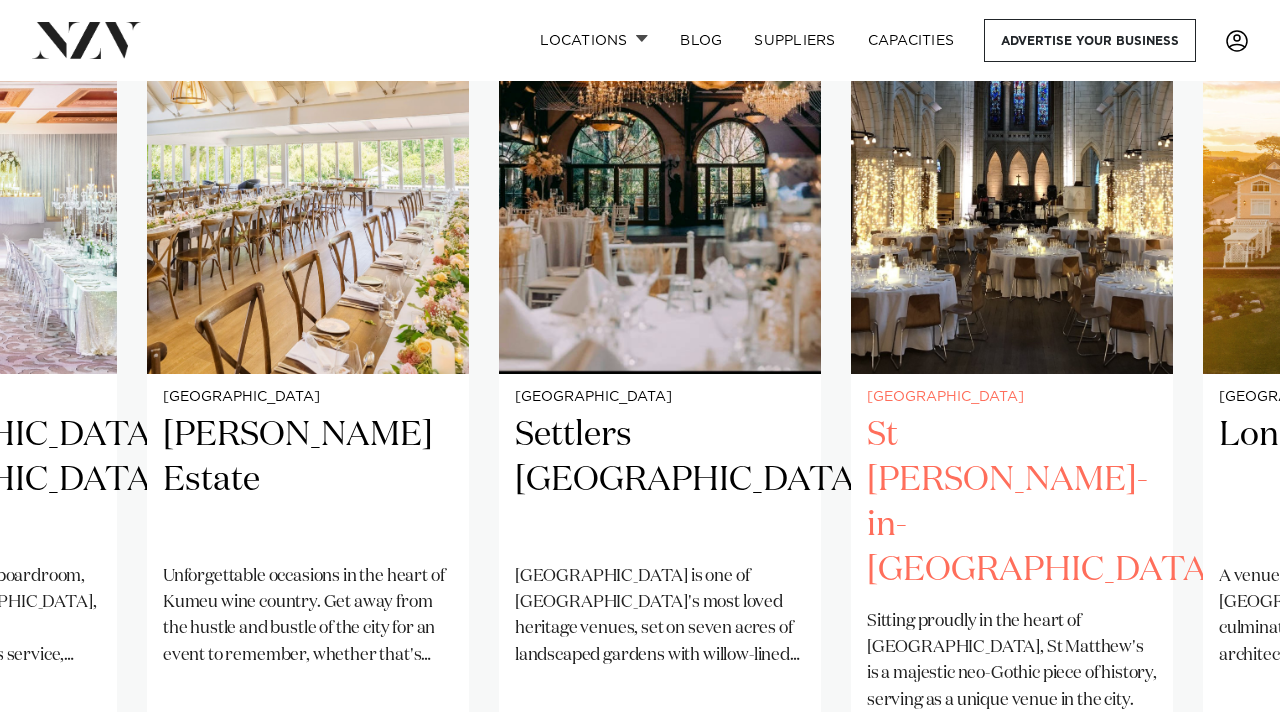 scroll, scrollTop: 1482, scrollLeft: 0, axis: vertical 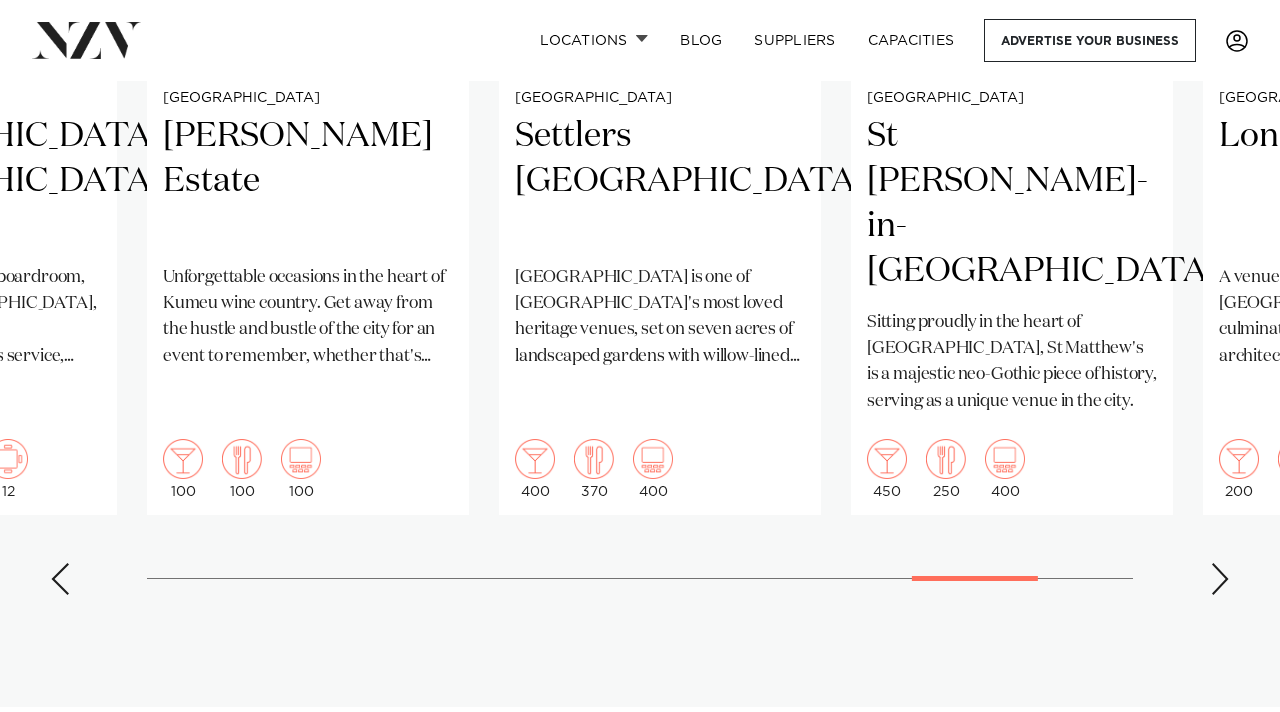 click on "Auckland
Okahu
Discover OKAHU, where the extraordinary meets the unforgettable. Boasting stunning, unparalleled views of Auckland Harbour and a spacious interior full of possibilities, this venue transforms the event experience like never before.
350
200
250
Auckland
Rydges Formosa Golf Resort" at bounding box center [640, 127] 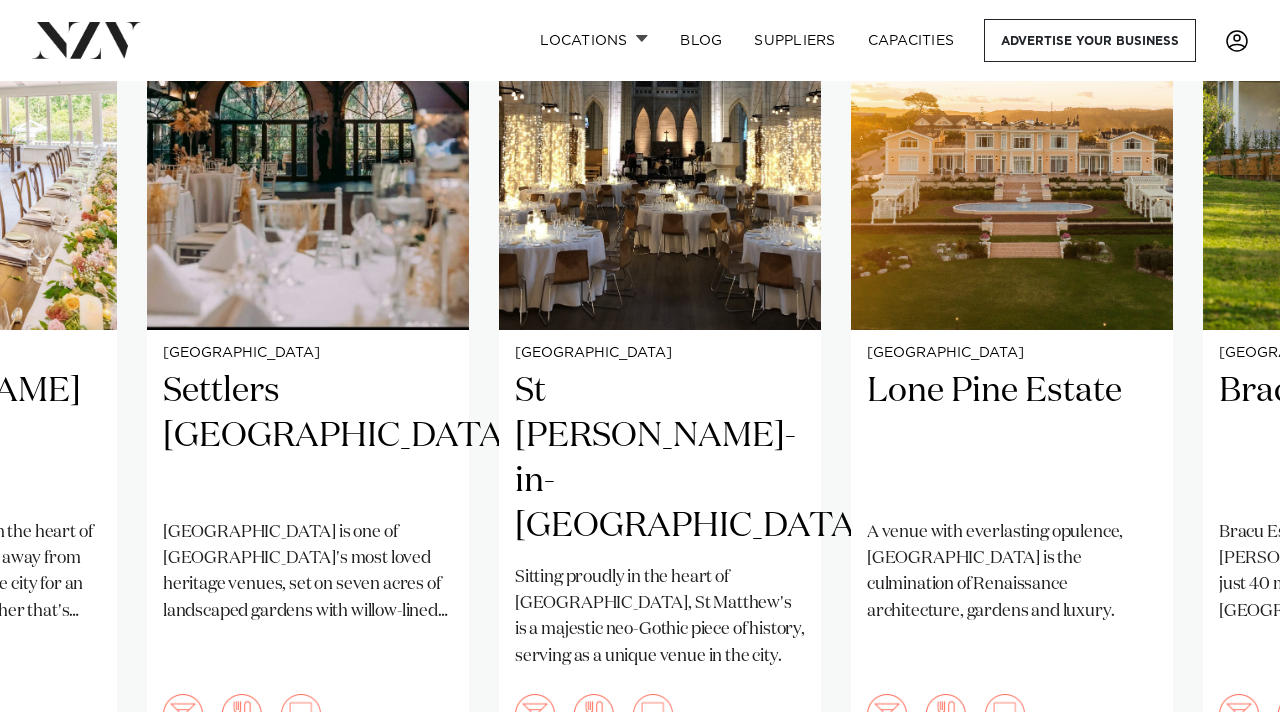 scroll, scrollTop: 1526, scrollLeft: 0, axis: vertical 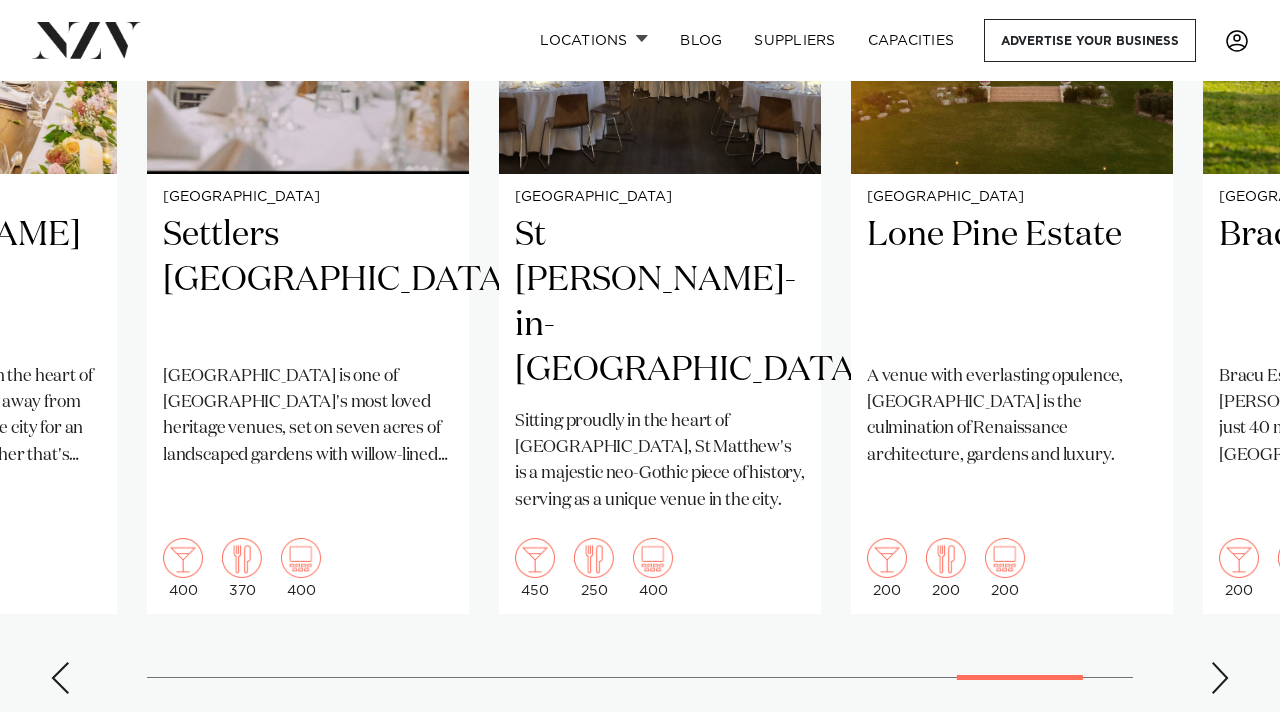 click at bounding box center [1220, 678] 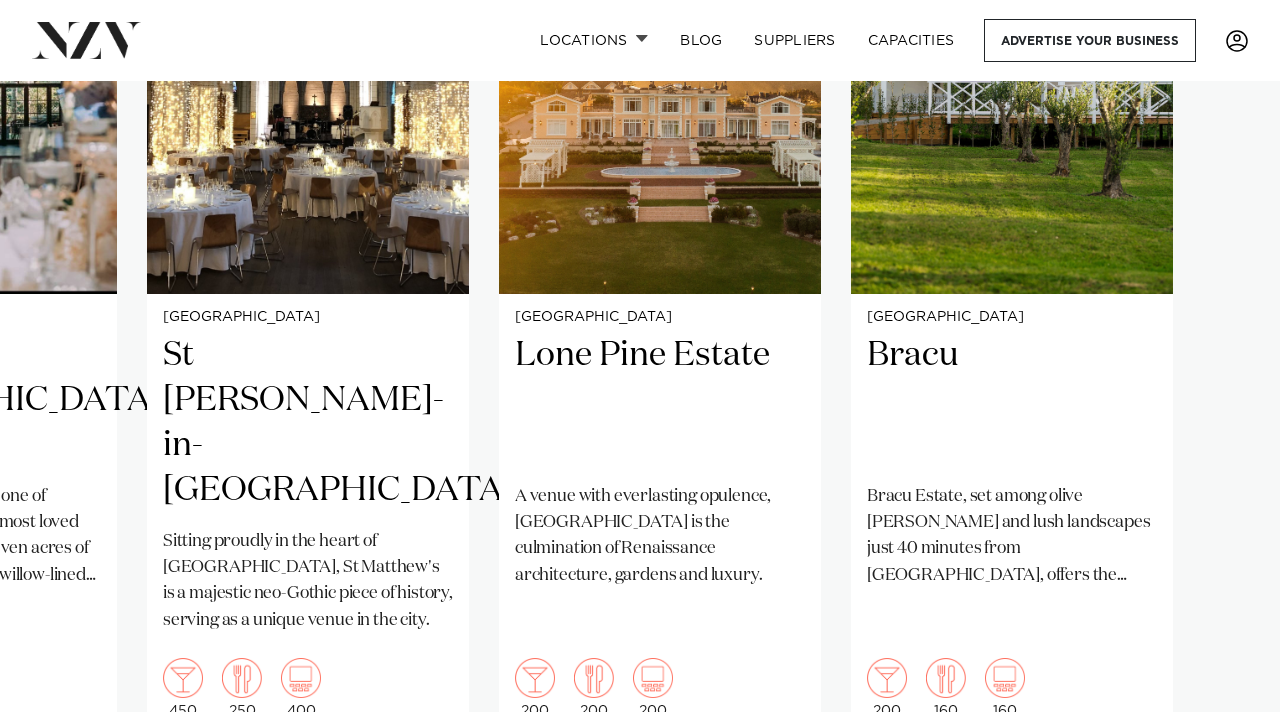 scroll, scrollTop: 1595, scrollLeft: 0, axis: vertical 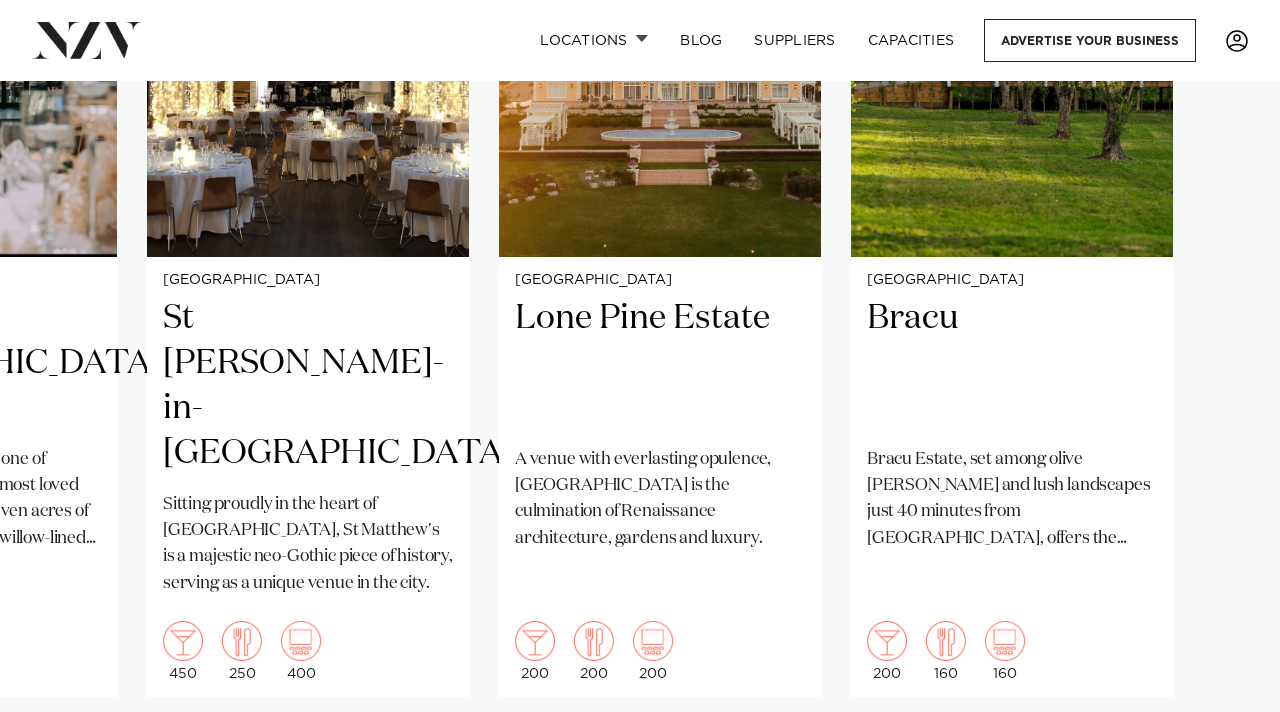 click at bounding box center (1220, 761) 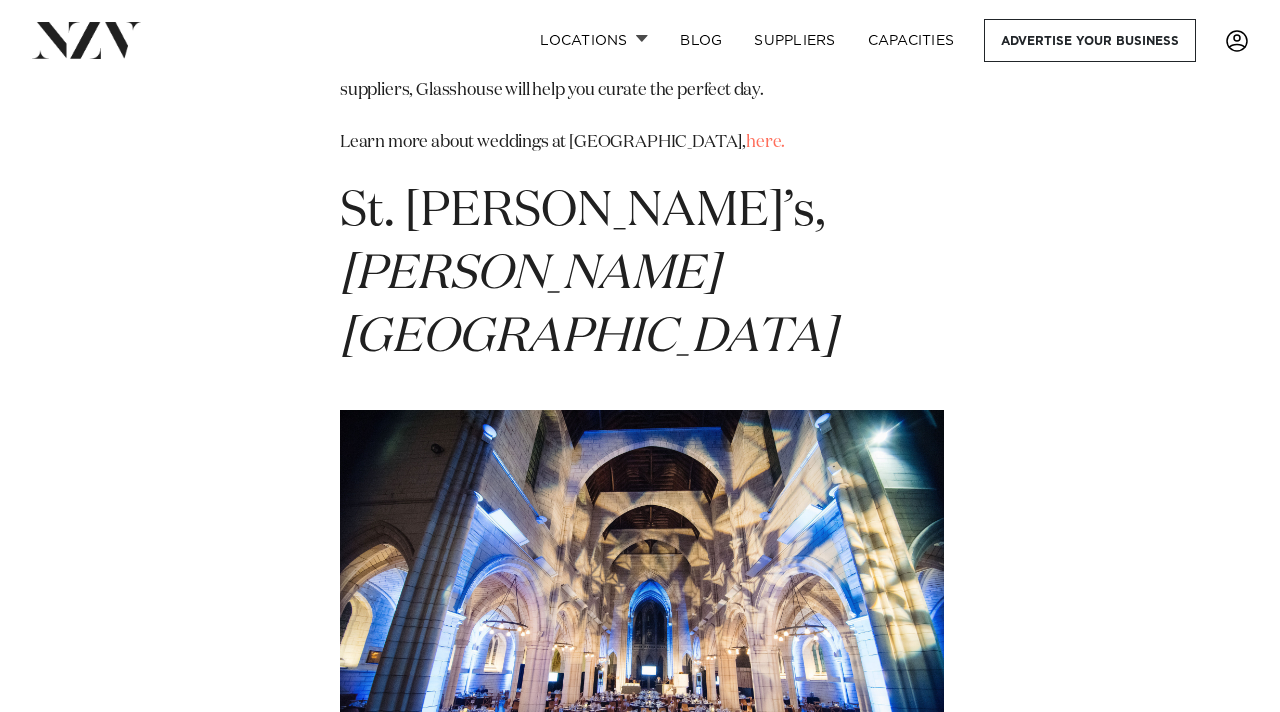 scroll, scrollTop: 11805, scrollLeft: 0, axis: vertical 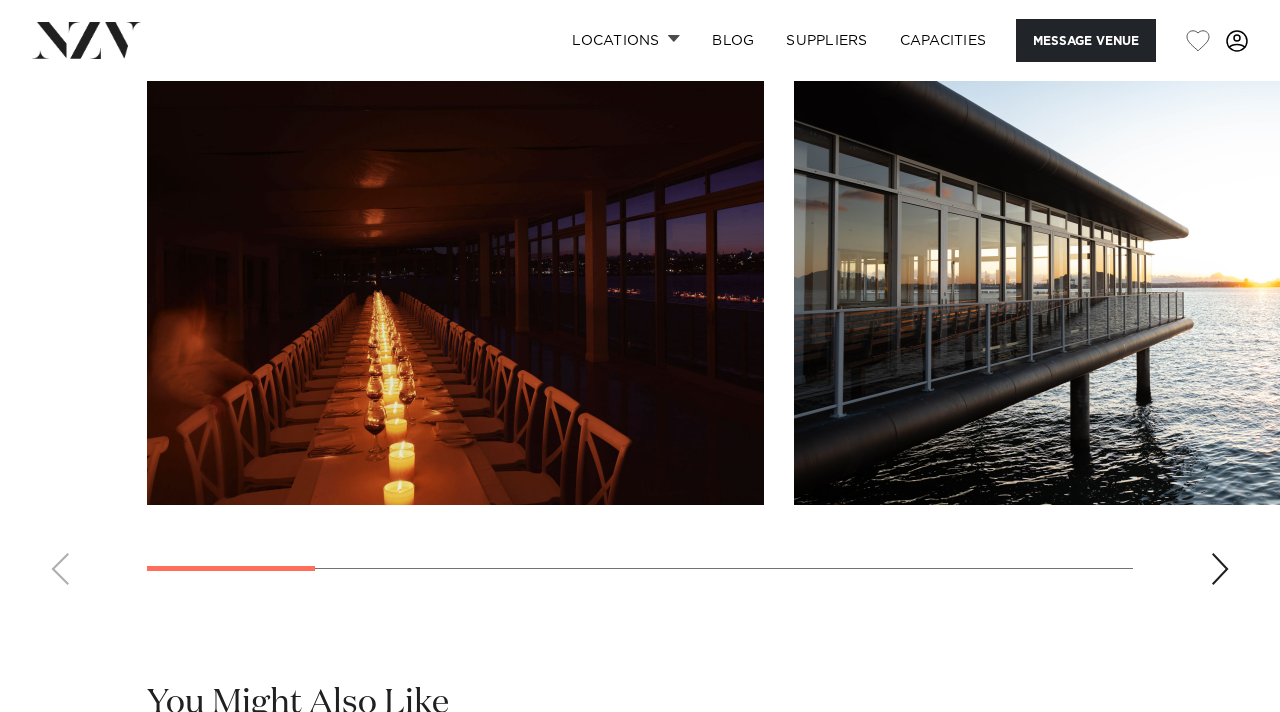 click at bounding box center [1220, 569] 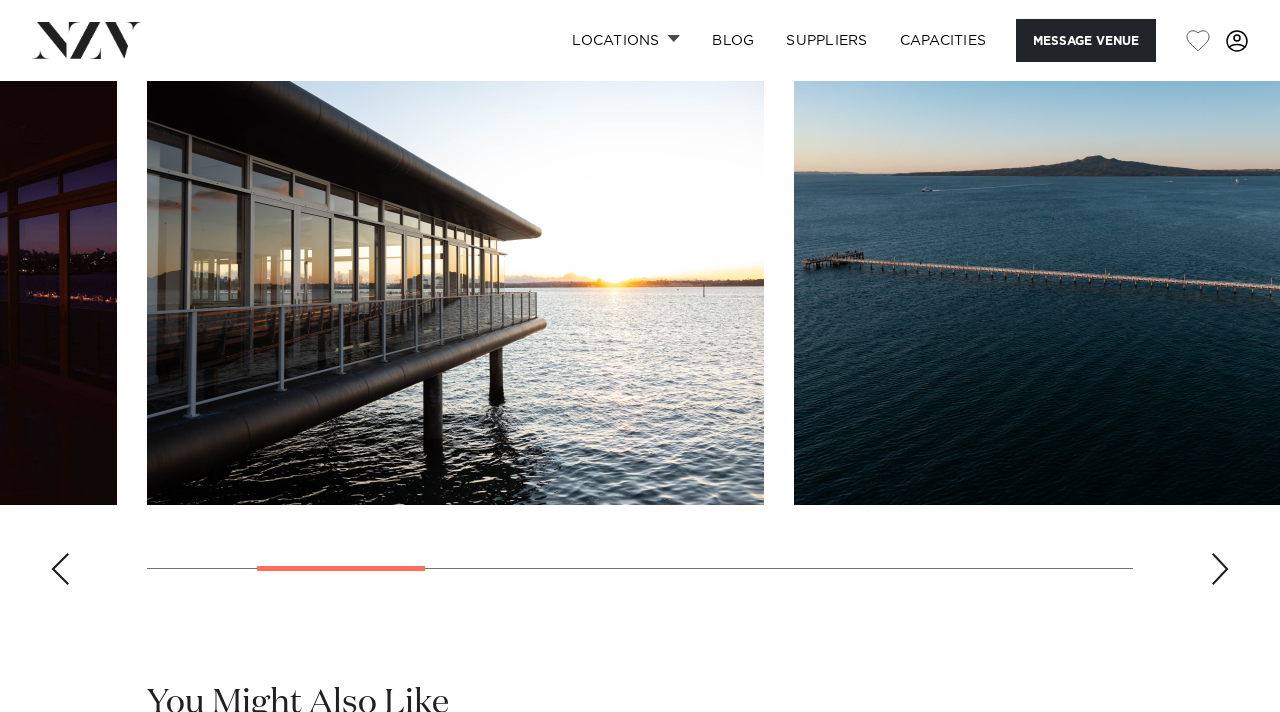 click at bounding box center [1220, 569] 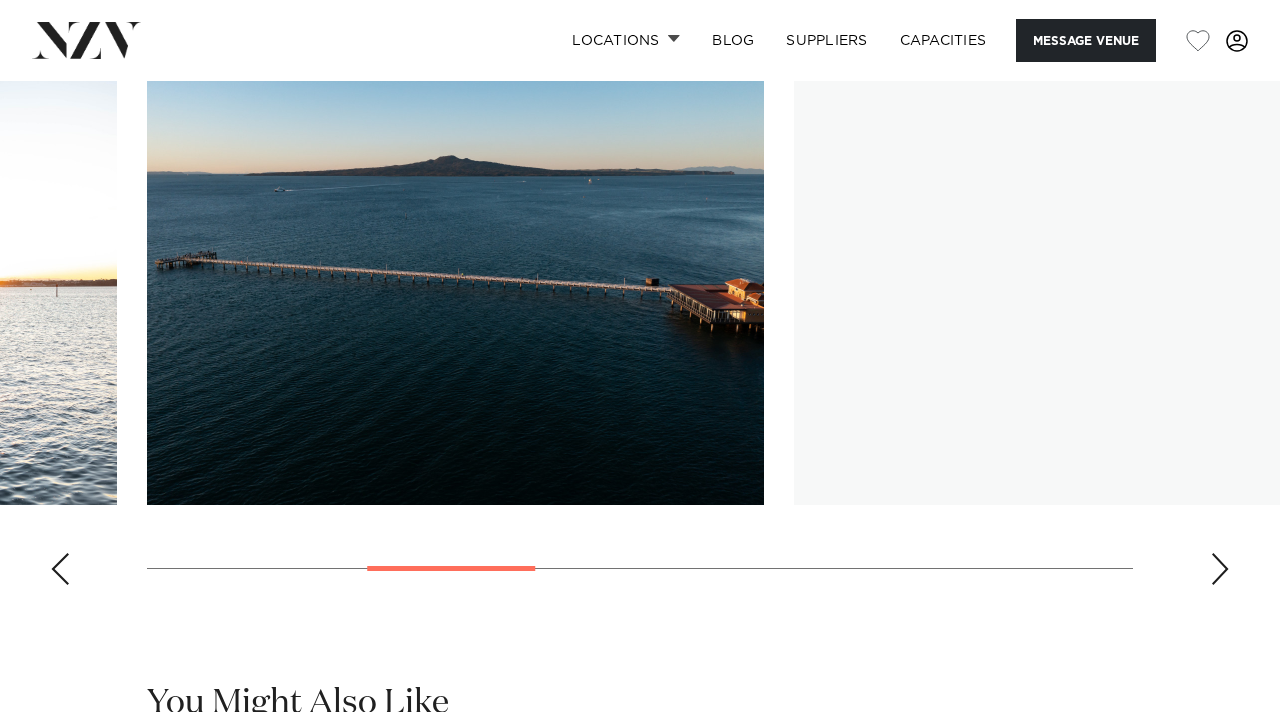 click at bounding box center [1220, 569] 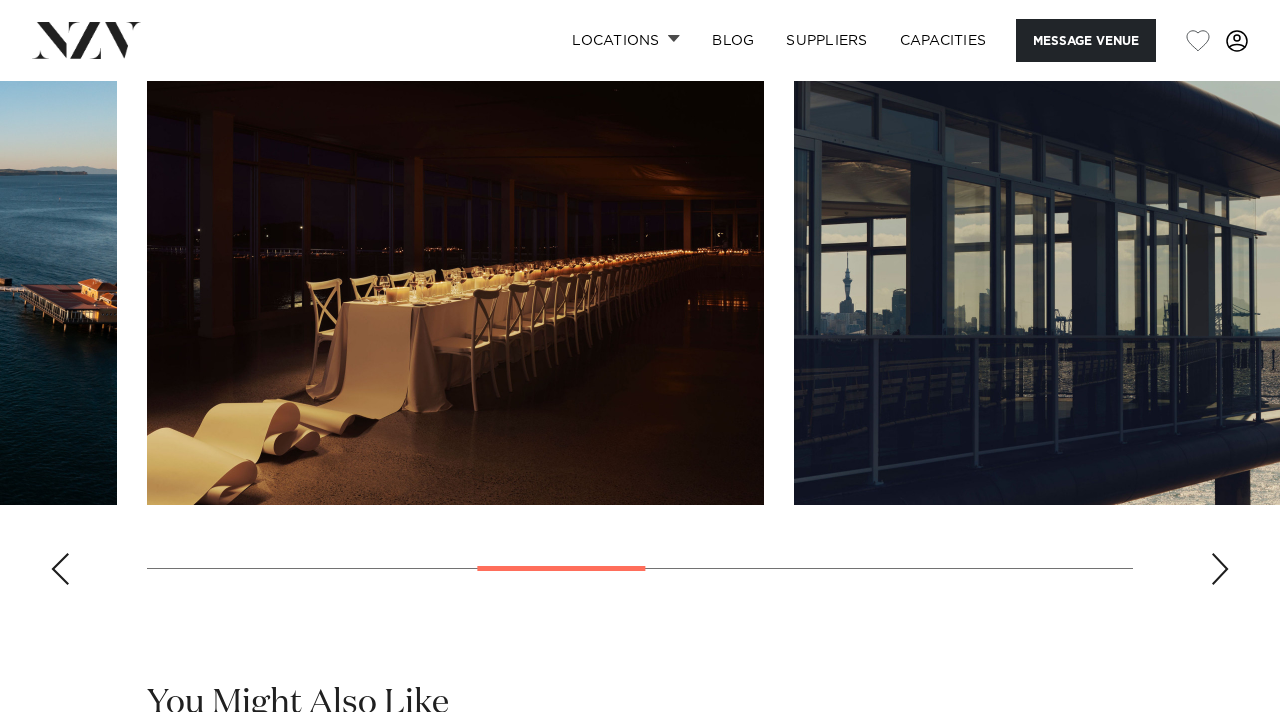 click at bounding box center (1220, 569) 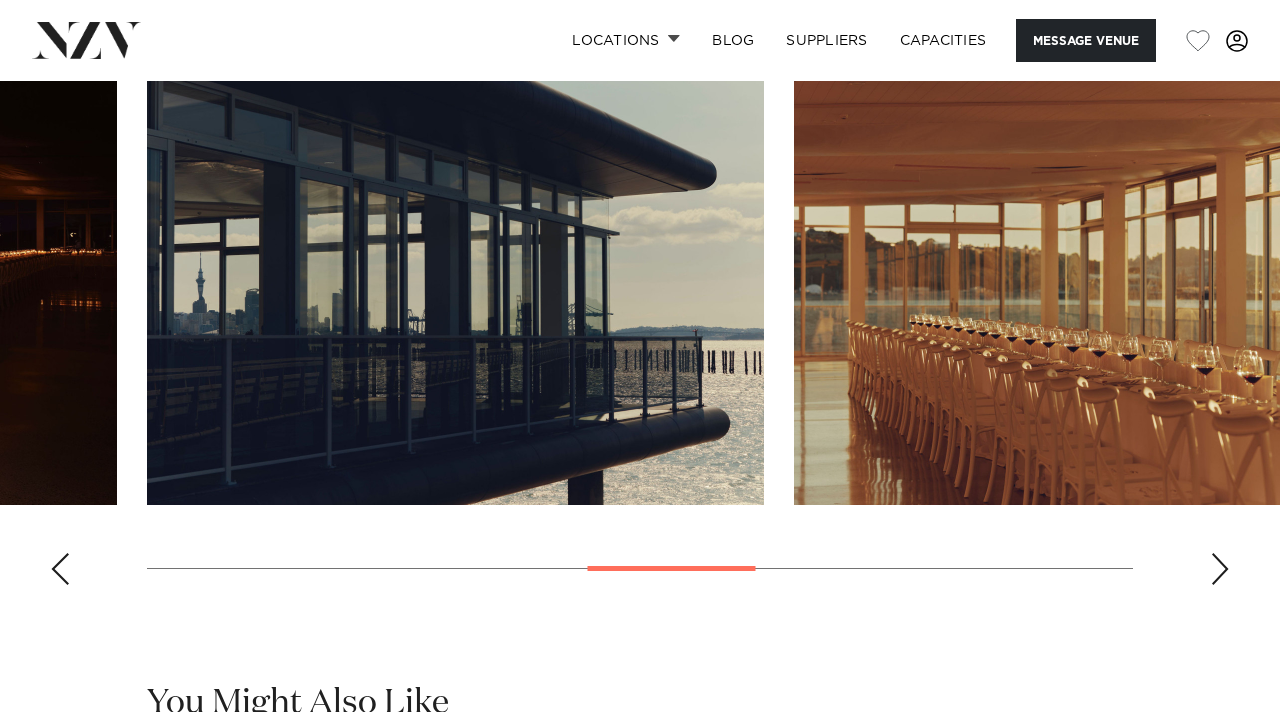 click at bounding box center [1220, 569] 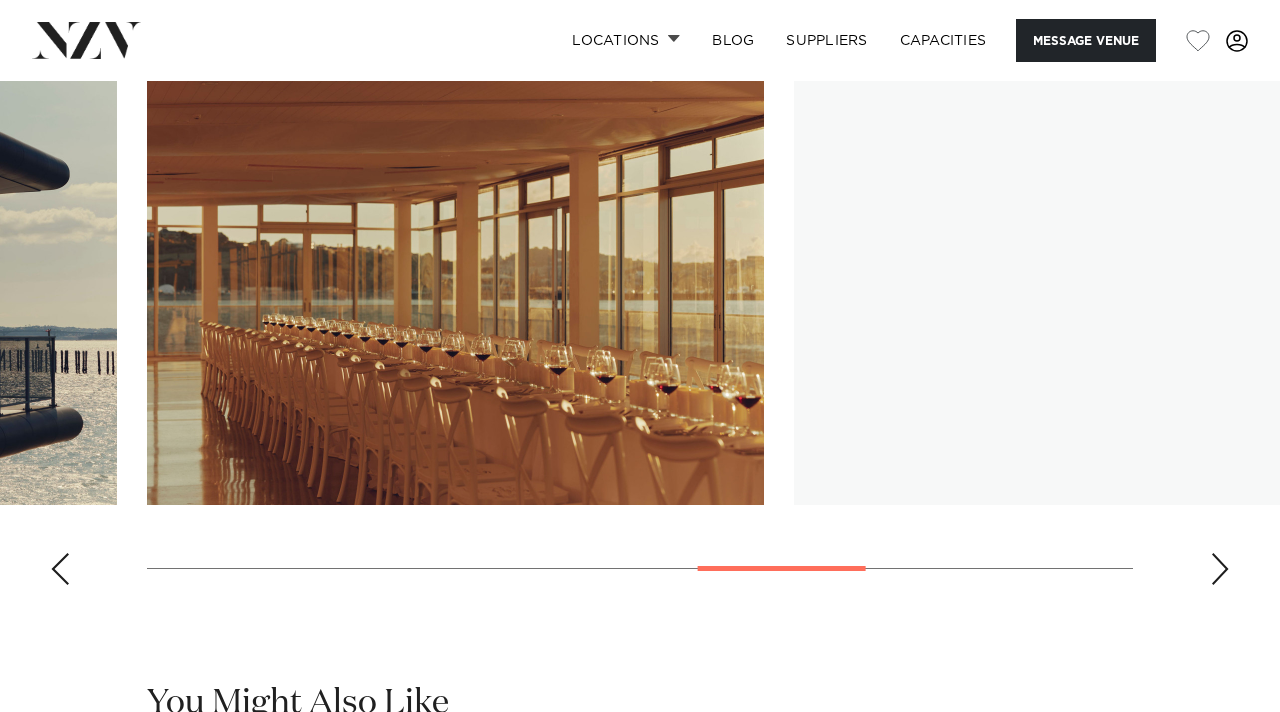 click at bounding box center (1220, 569) 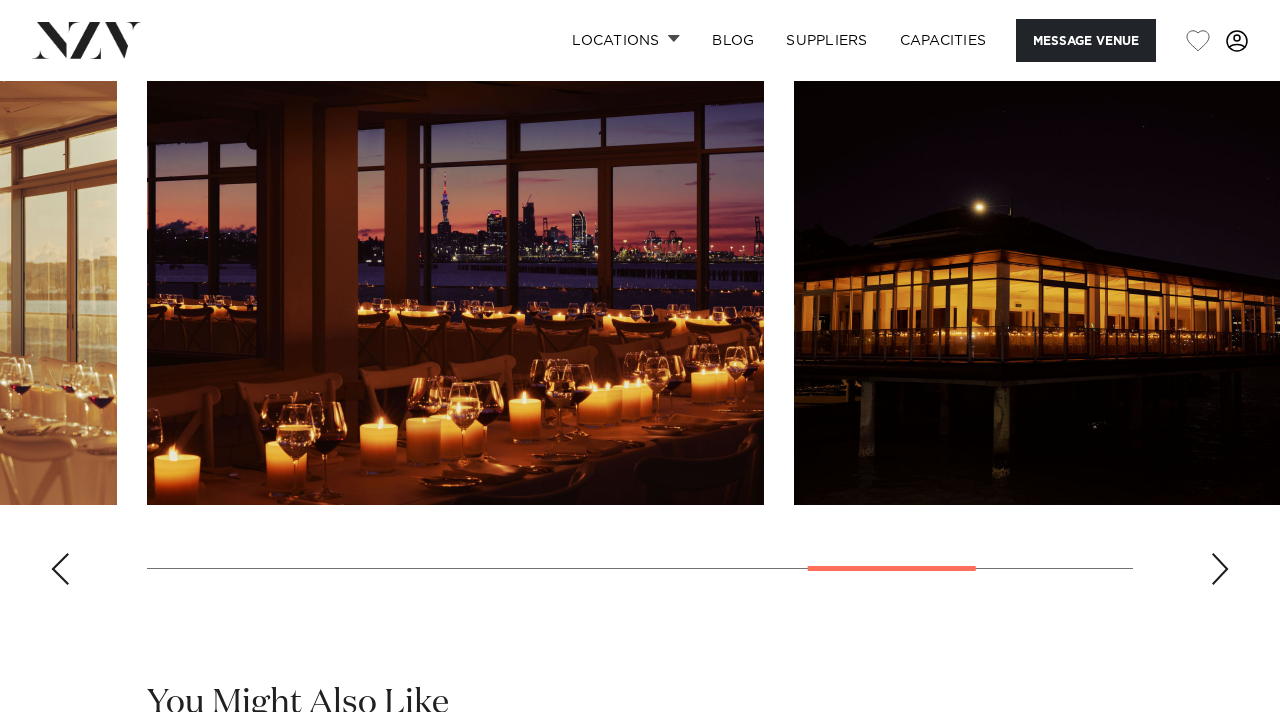 click at bounding box center [1220, 569] 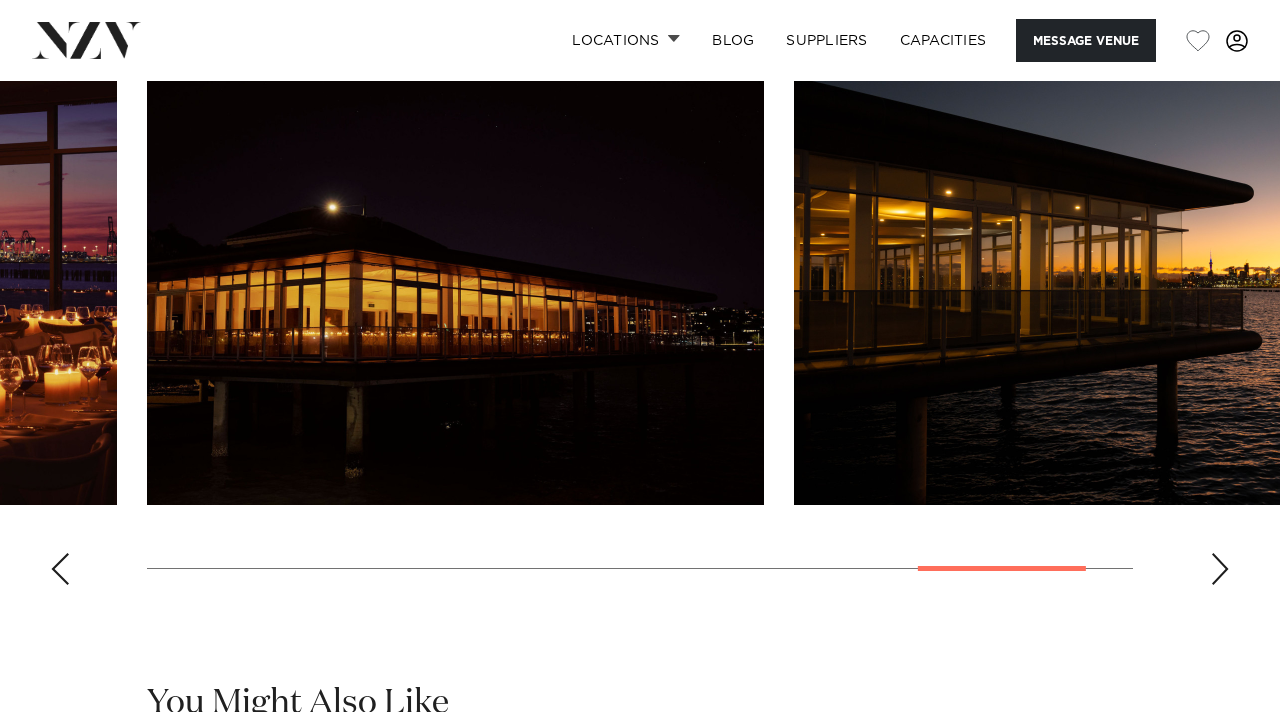click at bounding box center (1220, 569) 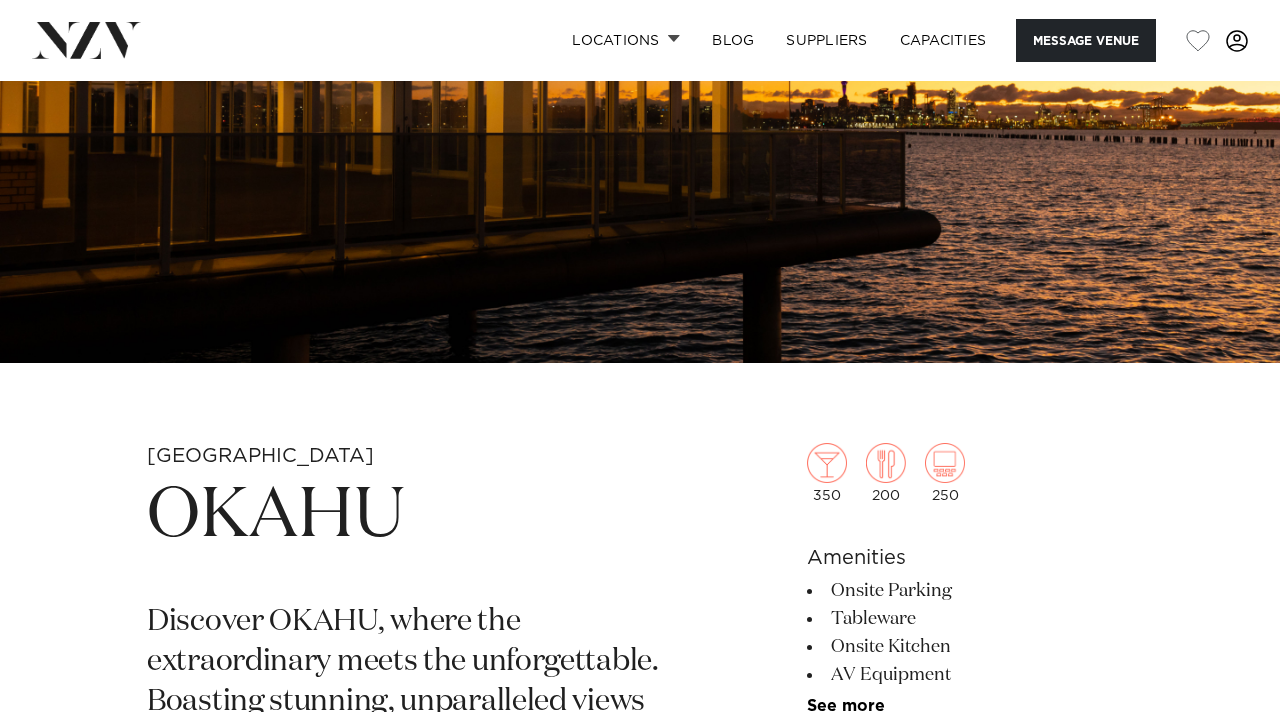 scroll, scrollTop: 0, scrollLeft: 0, axis: both 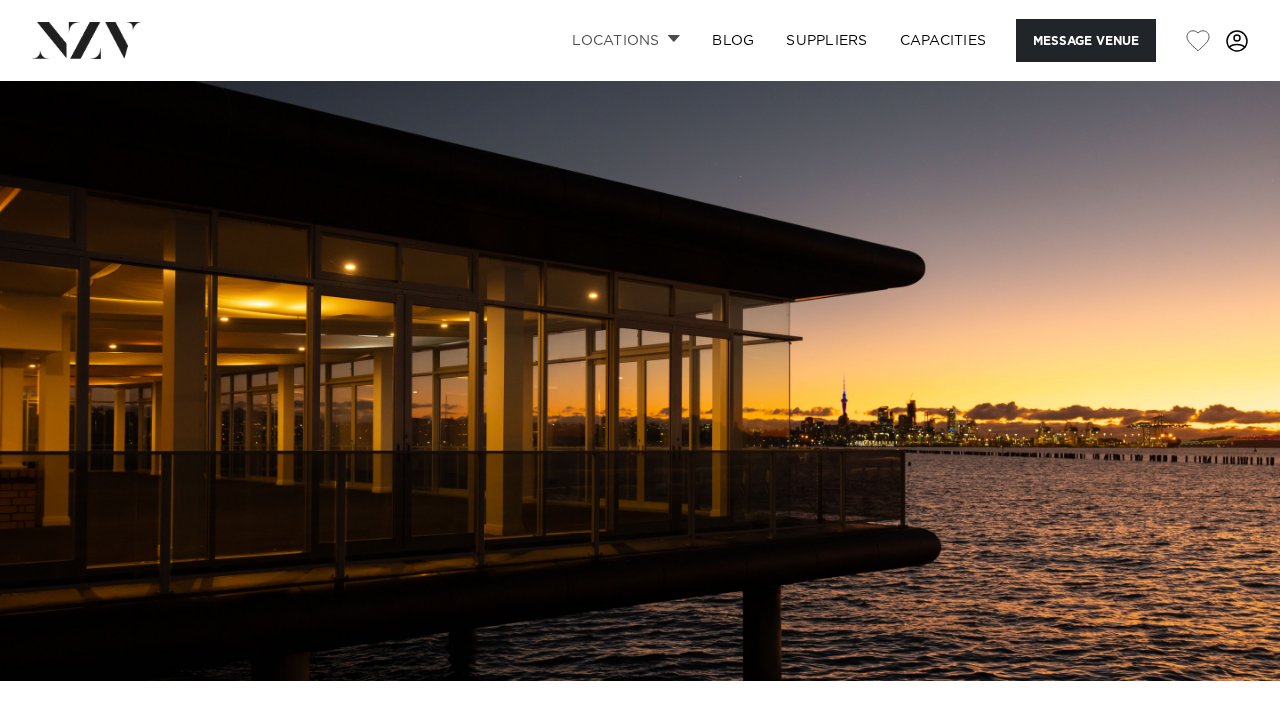 click on "Locations" at bounding box center [626, 40] 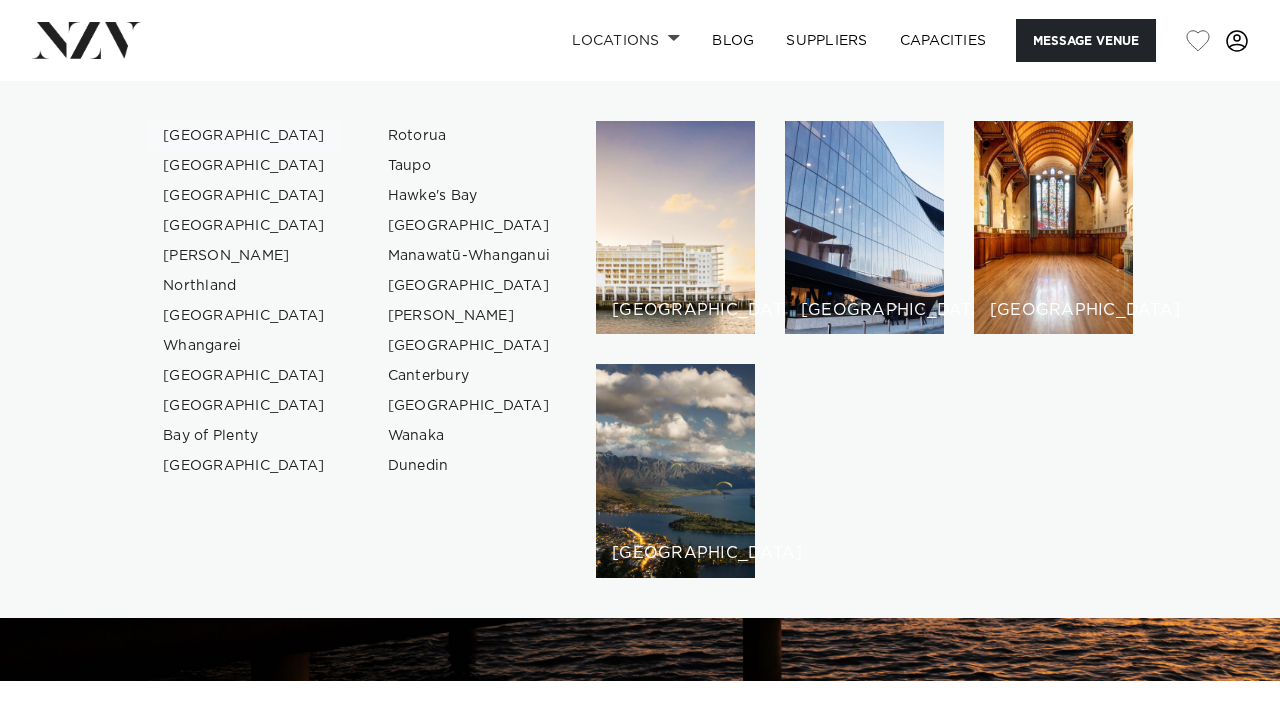 click on "[GEOGRAPHIC_DATA]" at bounding box center (244, 136) 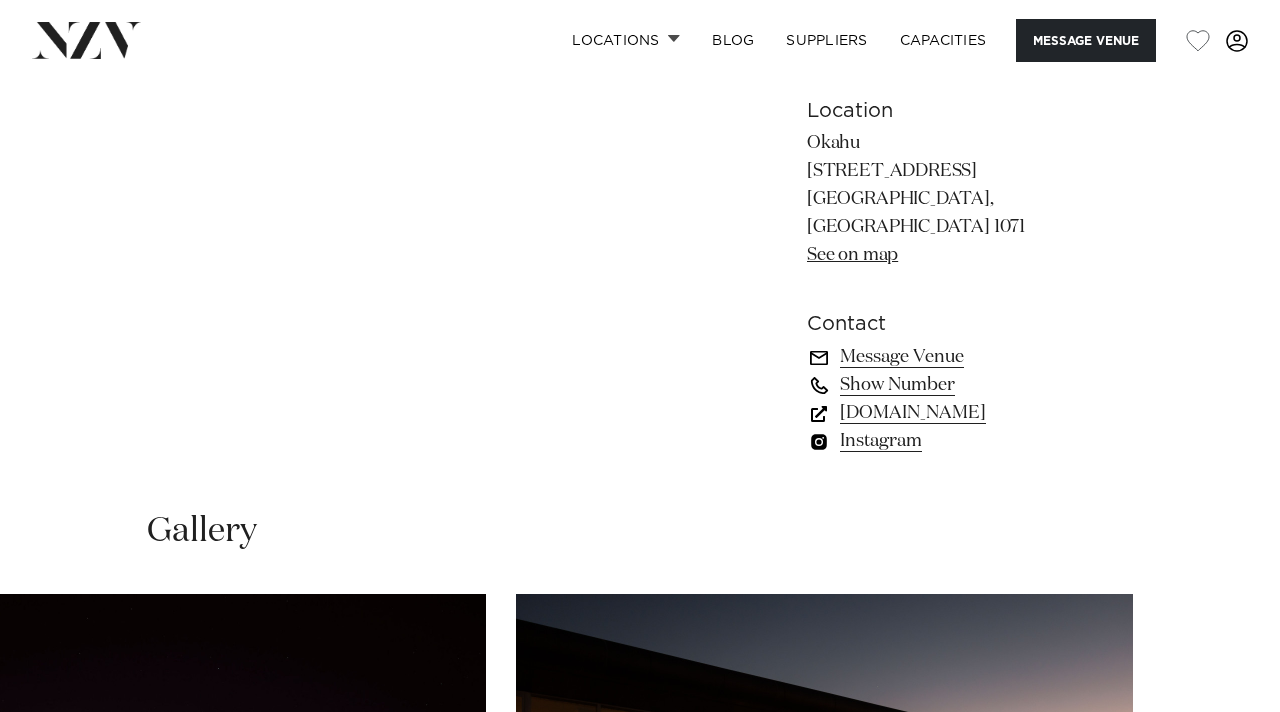scroll, scrollTop: 1241, scrollLeft: 0, axis: vertical 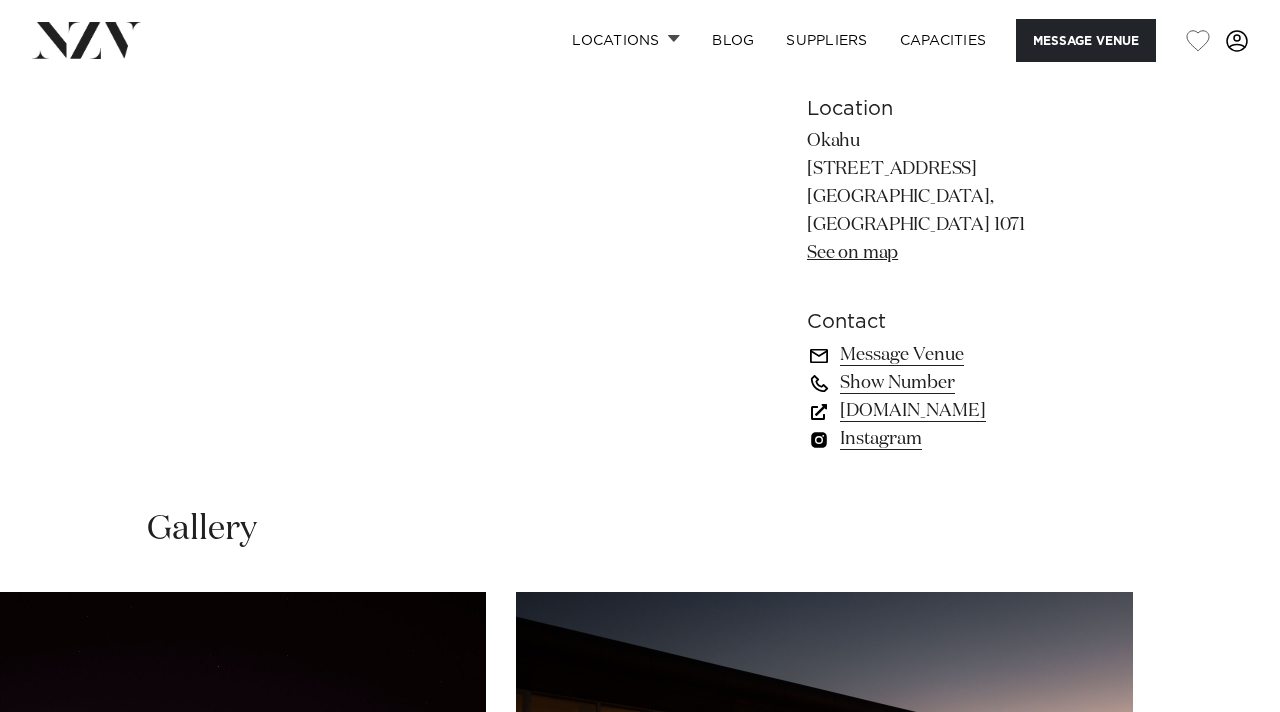 click on "www.okahubay.com" at bounding box center [970, 411] 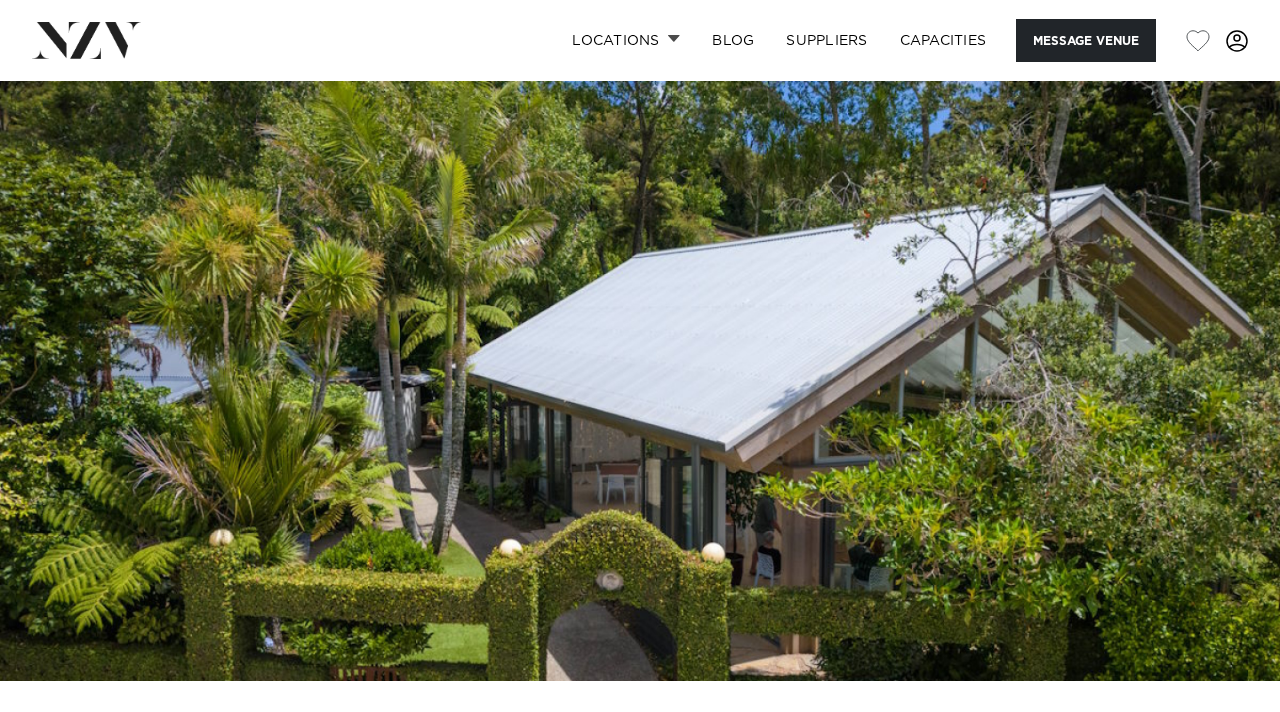 scroll, scrollTop: 0, scrollLeft: 0, axis: both 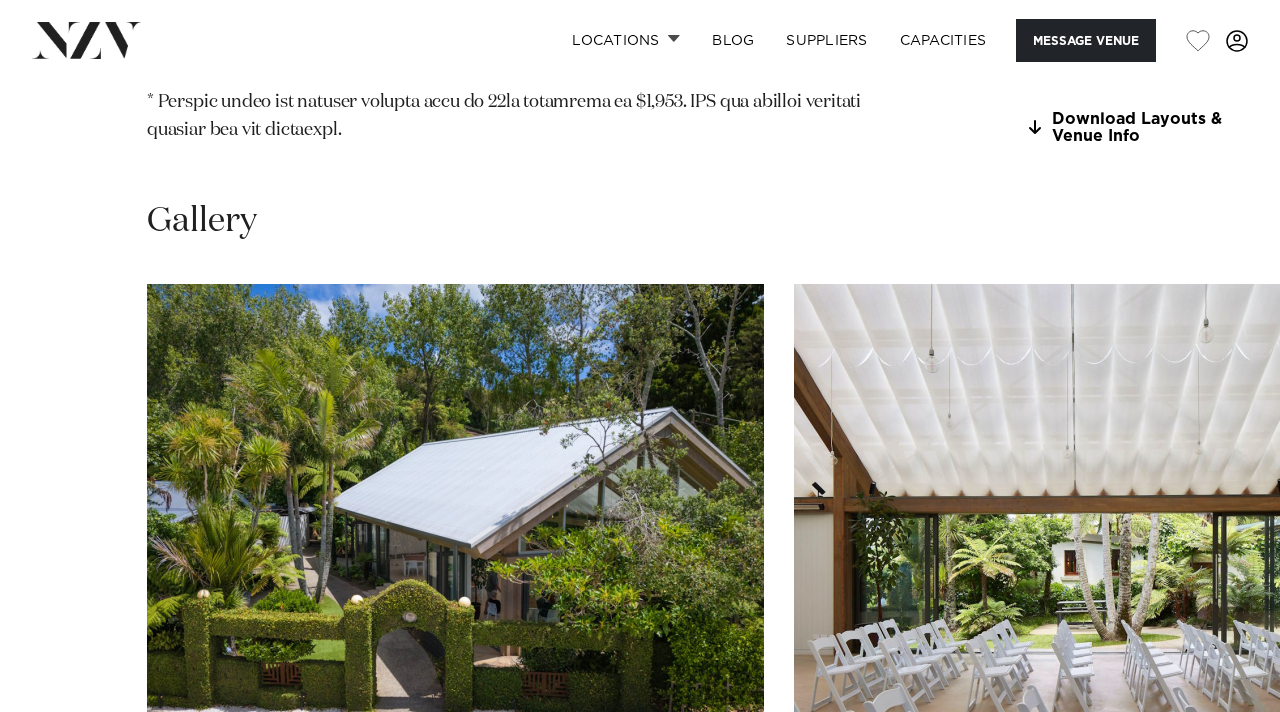 click on "simplyevents.co.nz" at bounding box center [1134, -27] 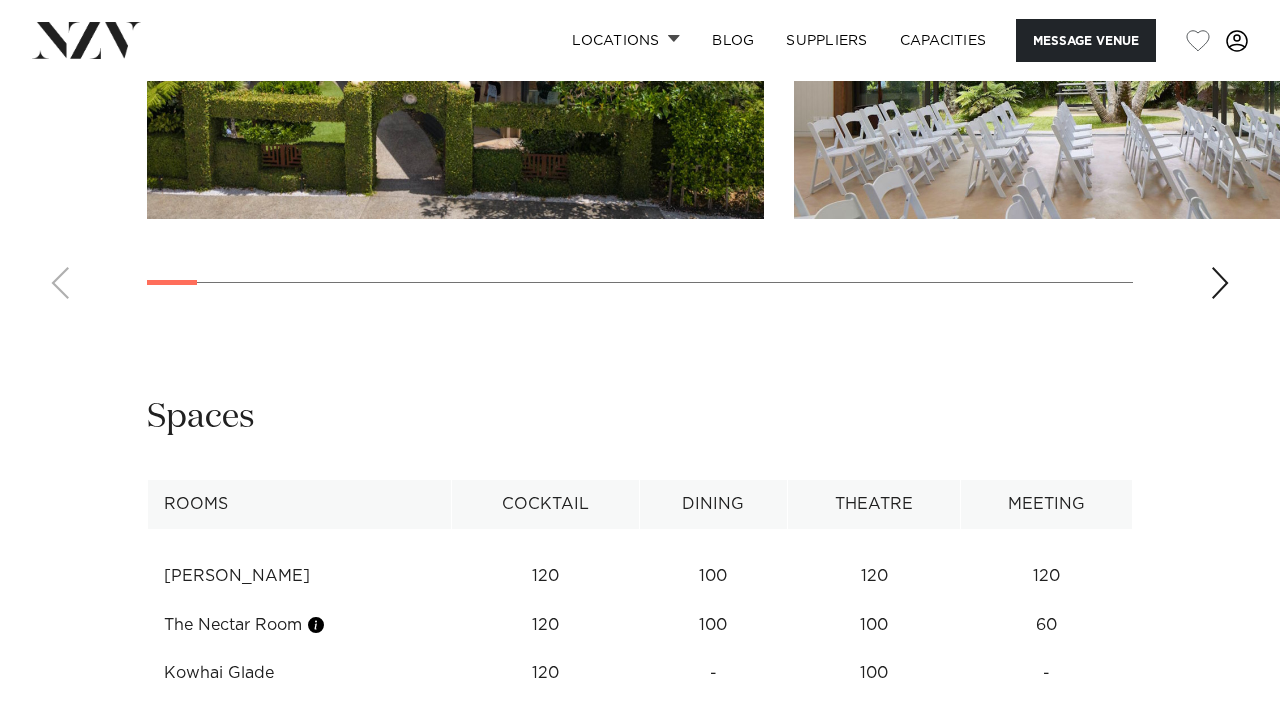 scroll, scrollTop: 2703, scrollLeft: 0, axis: vertical 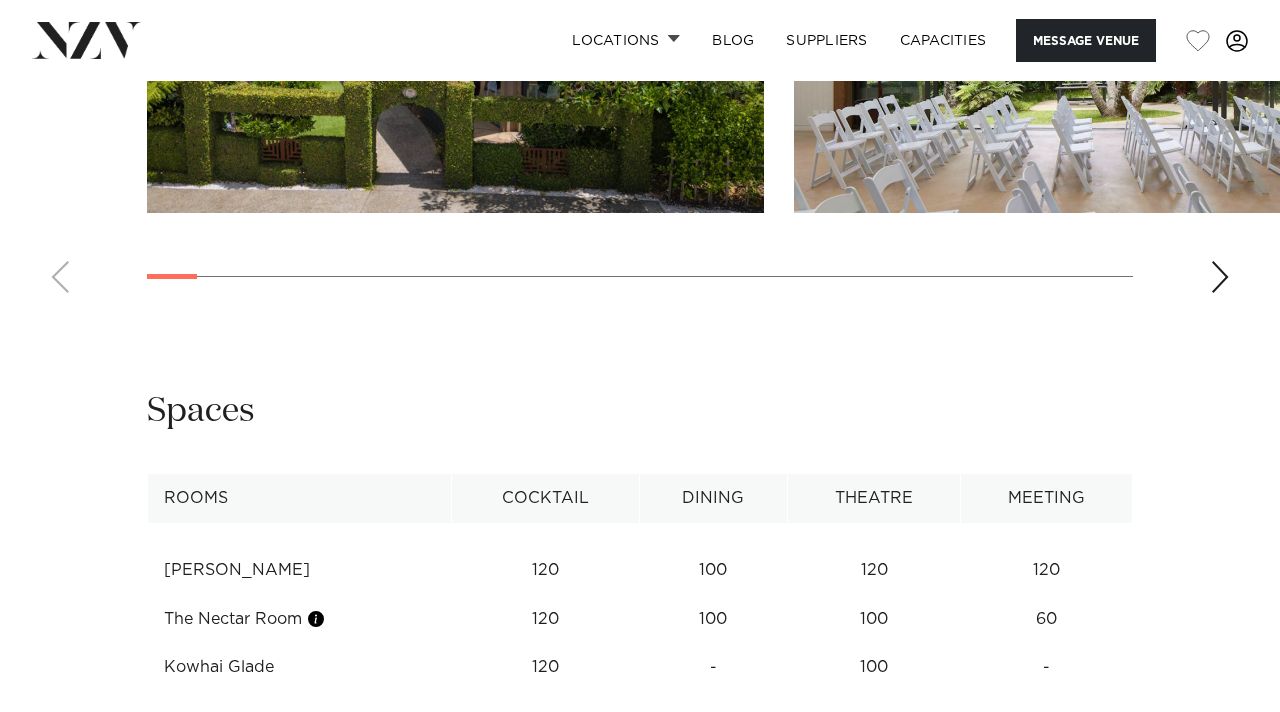click at bounding box center (1220, 277) 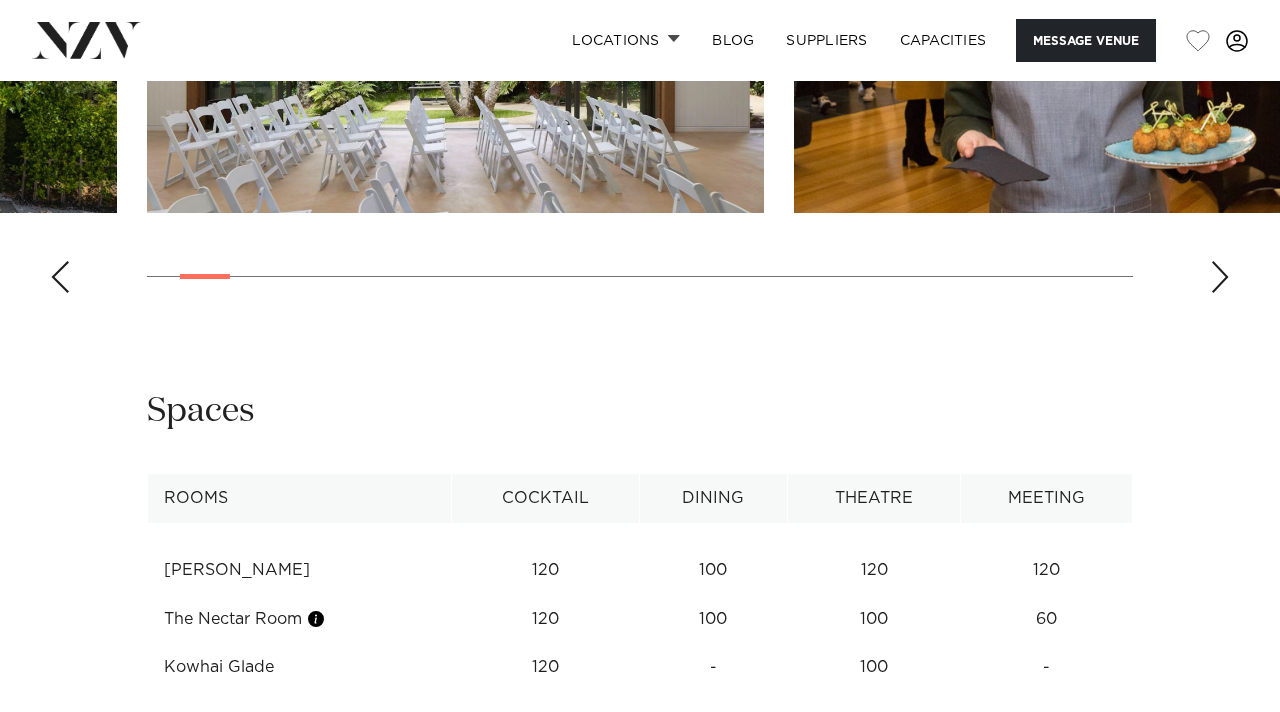 click at bounding box center [1220, 277] 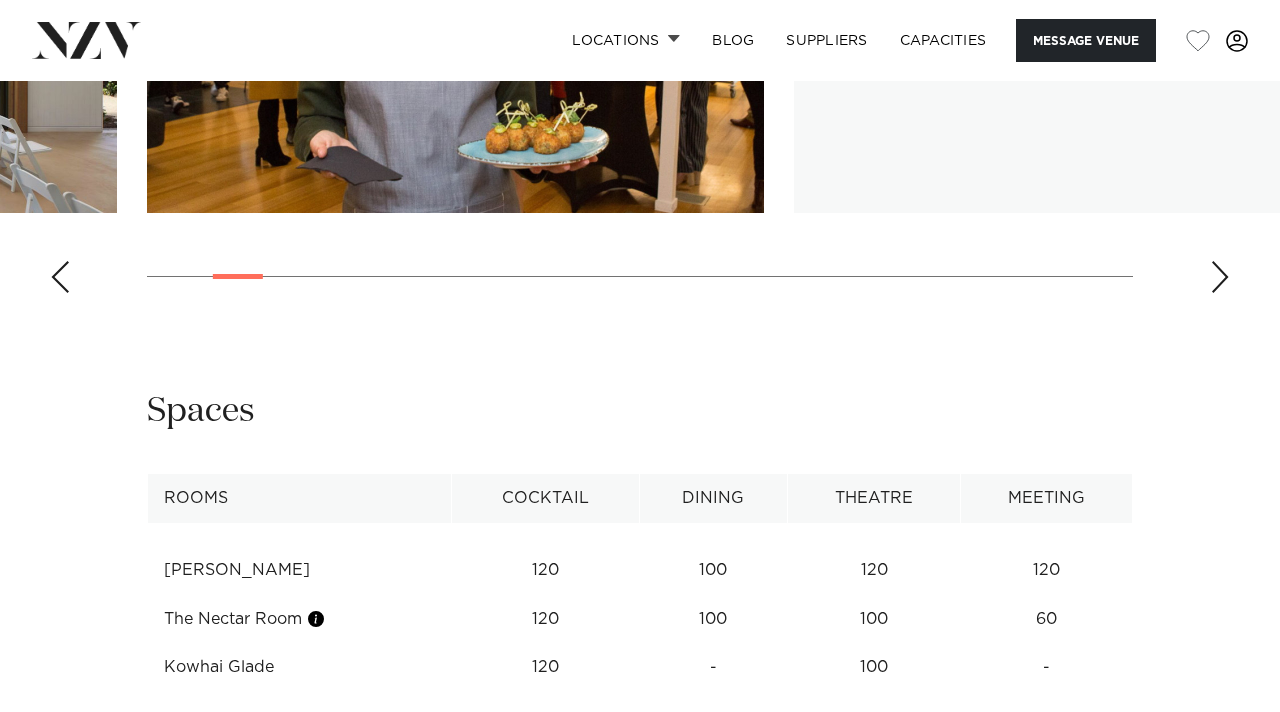 click at bounding box center [1220, 277] 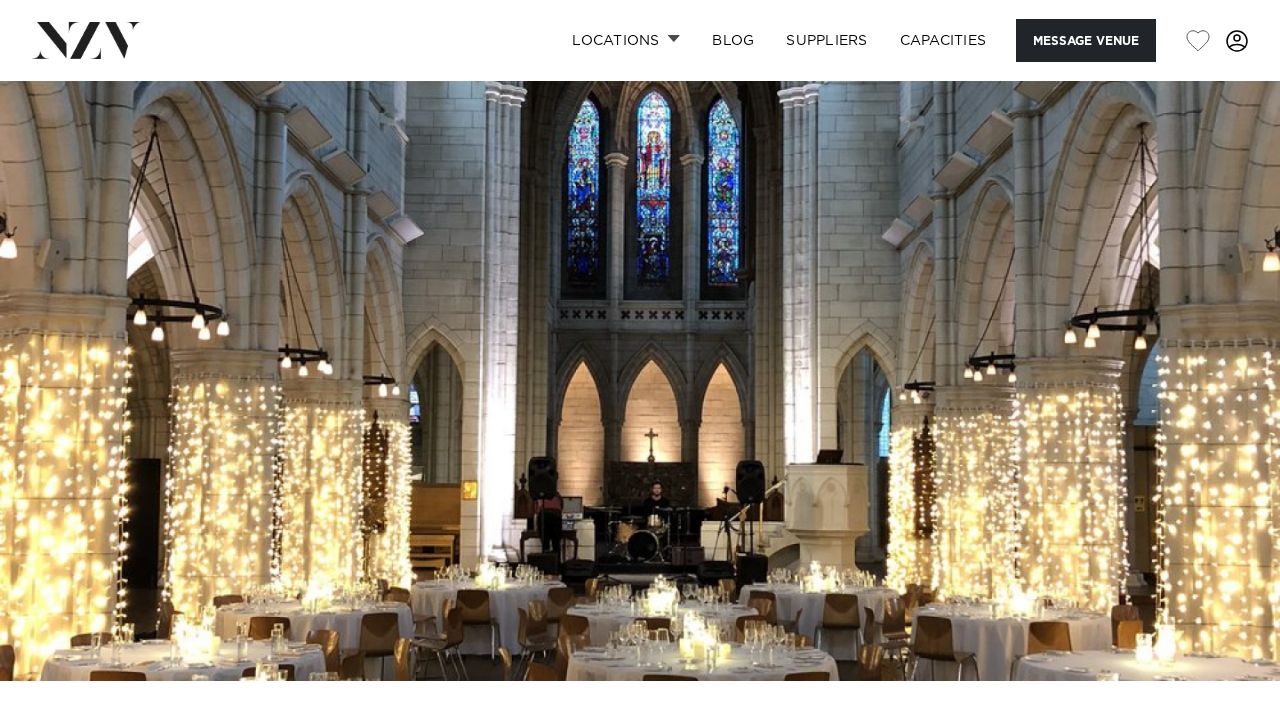 scroll, scrollTop: 0, scrollLeft: 0, axis: both 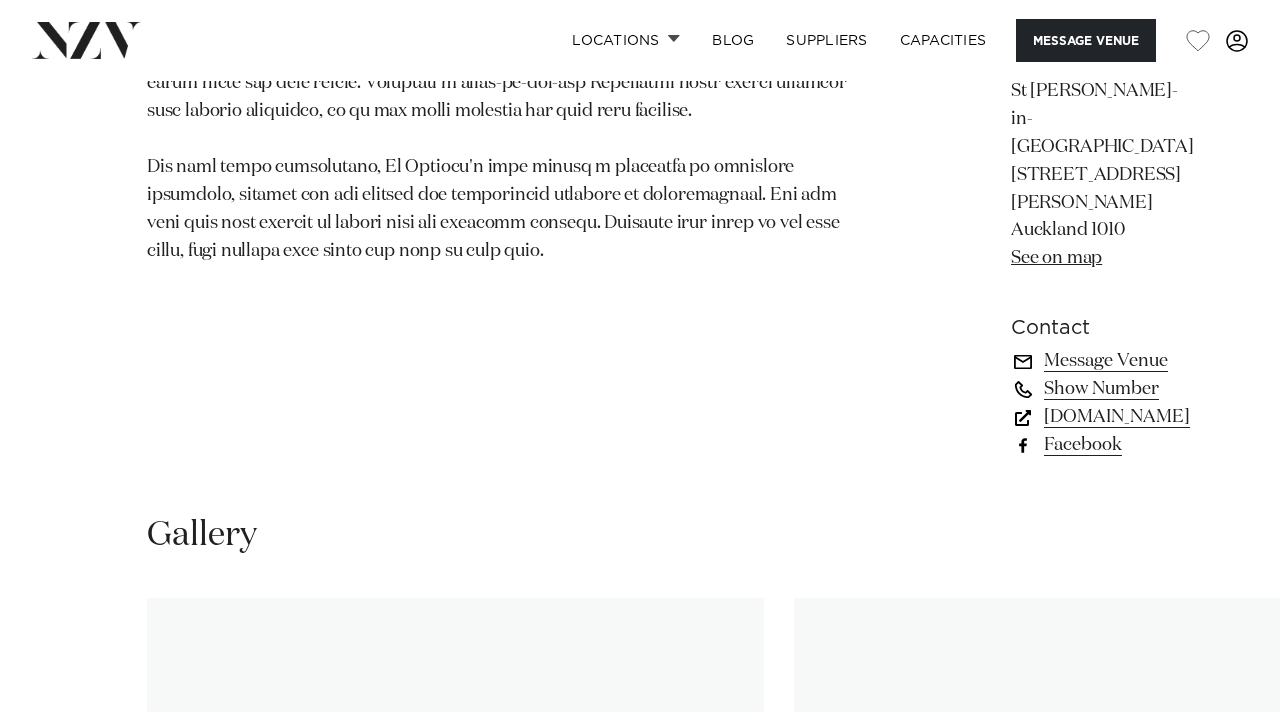 click on "www.stmatthews.nz" at bounding box center (1102, 417) 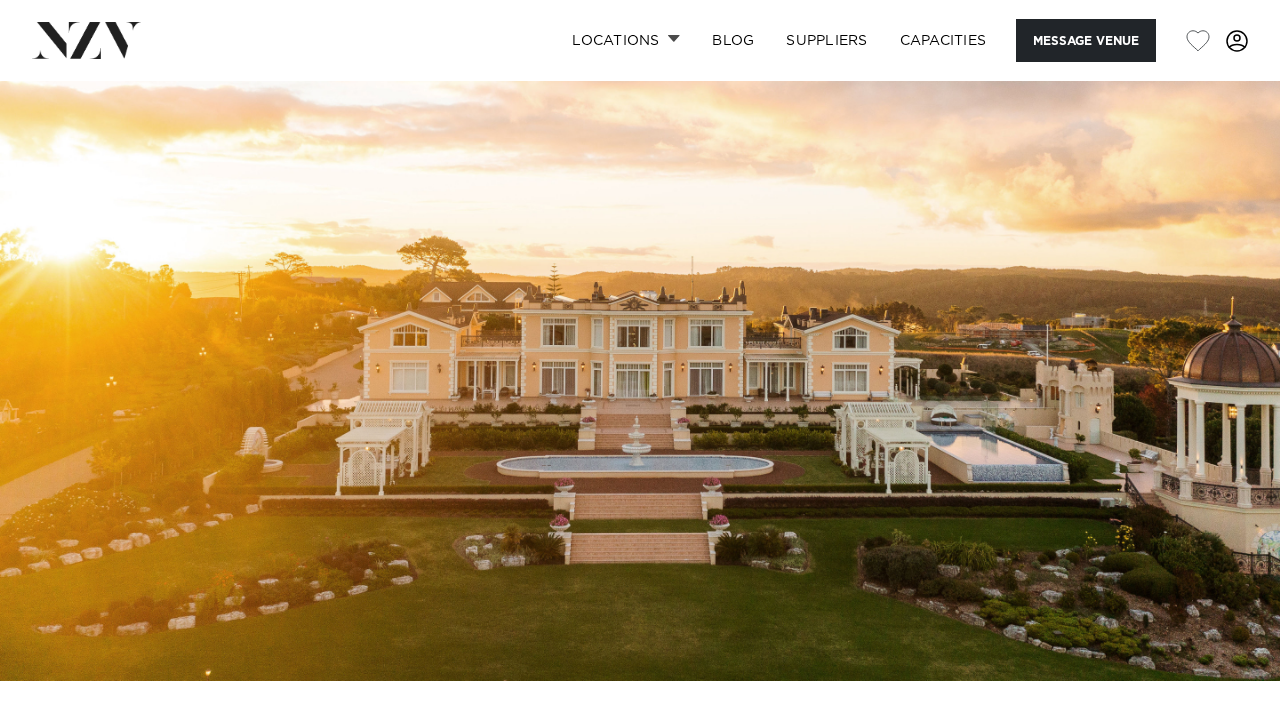 scroll, scrollTop: 0, scrollLeft: 0, axis: both 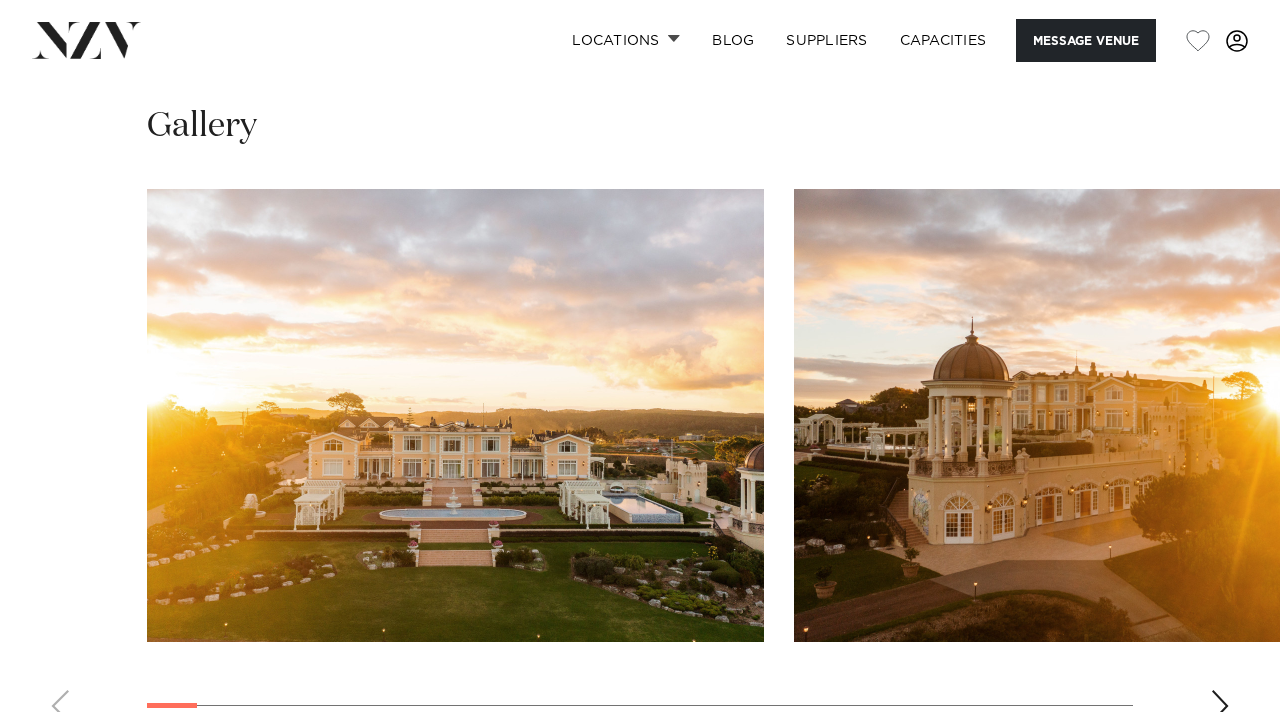 click at bounding box center (1220, 706) 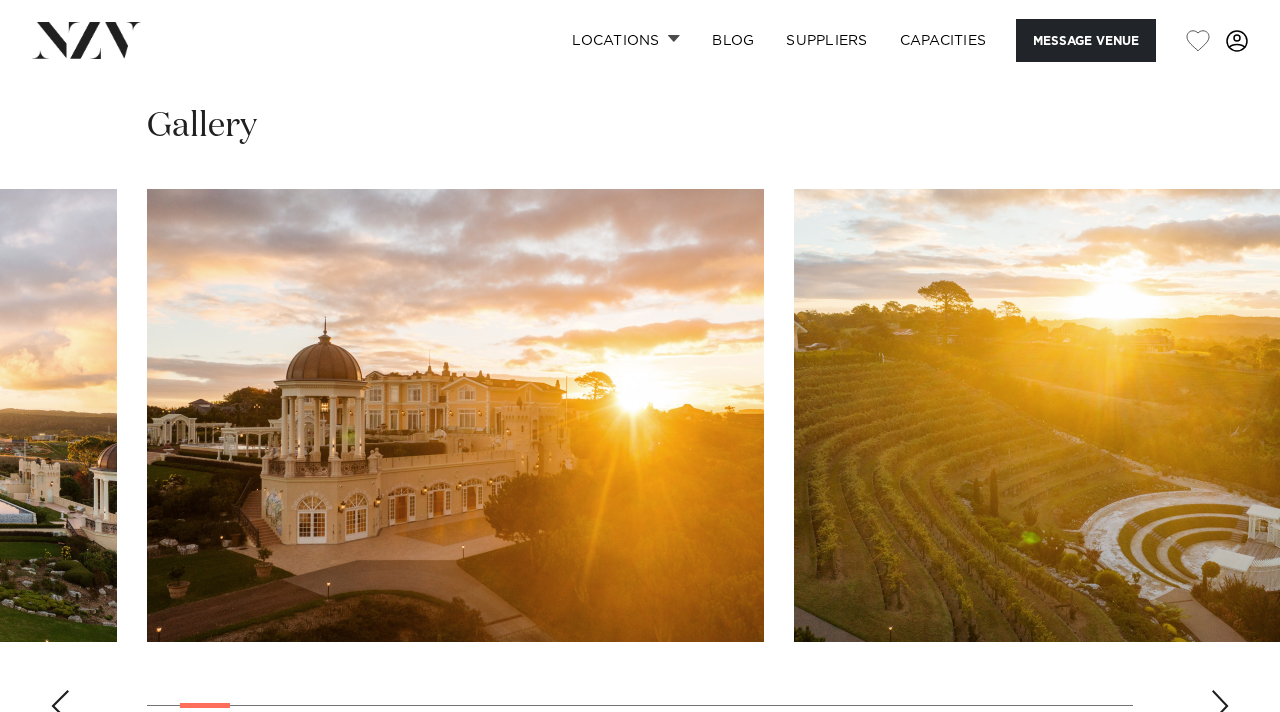click at bounding box center (1220, 706) 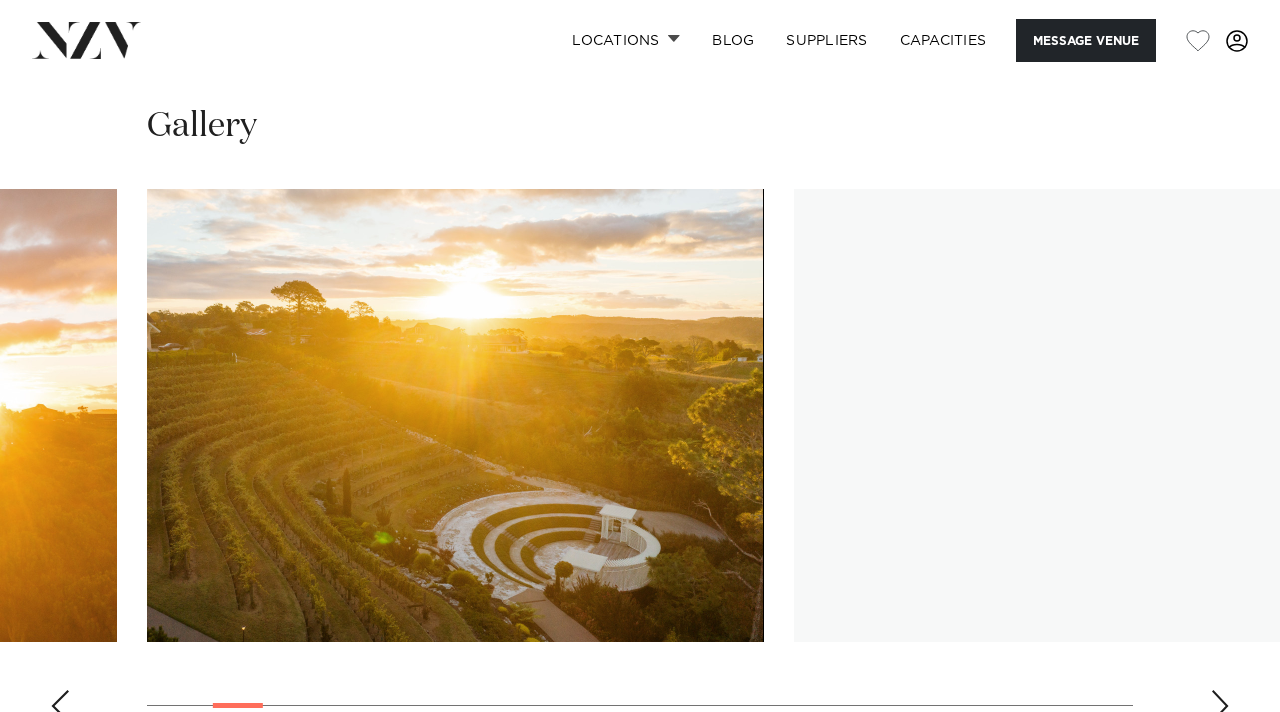 click at bounding box center [1220, 706] 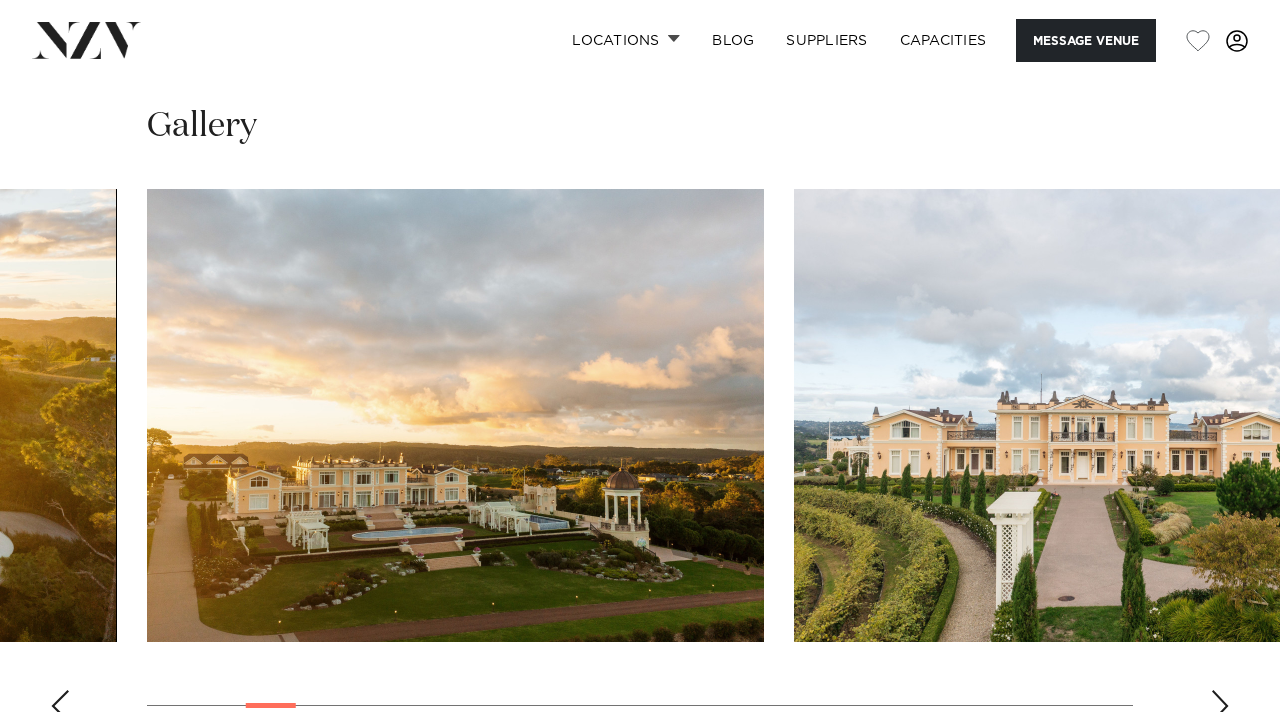 click at bounding box center [1220, 706] 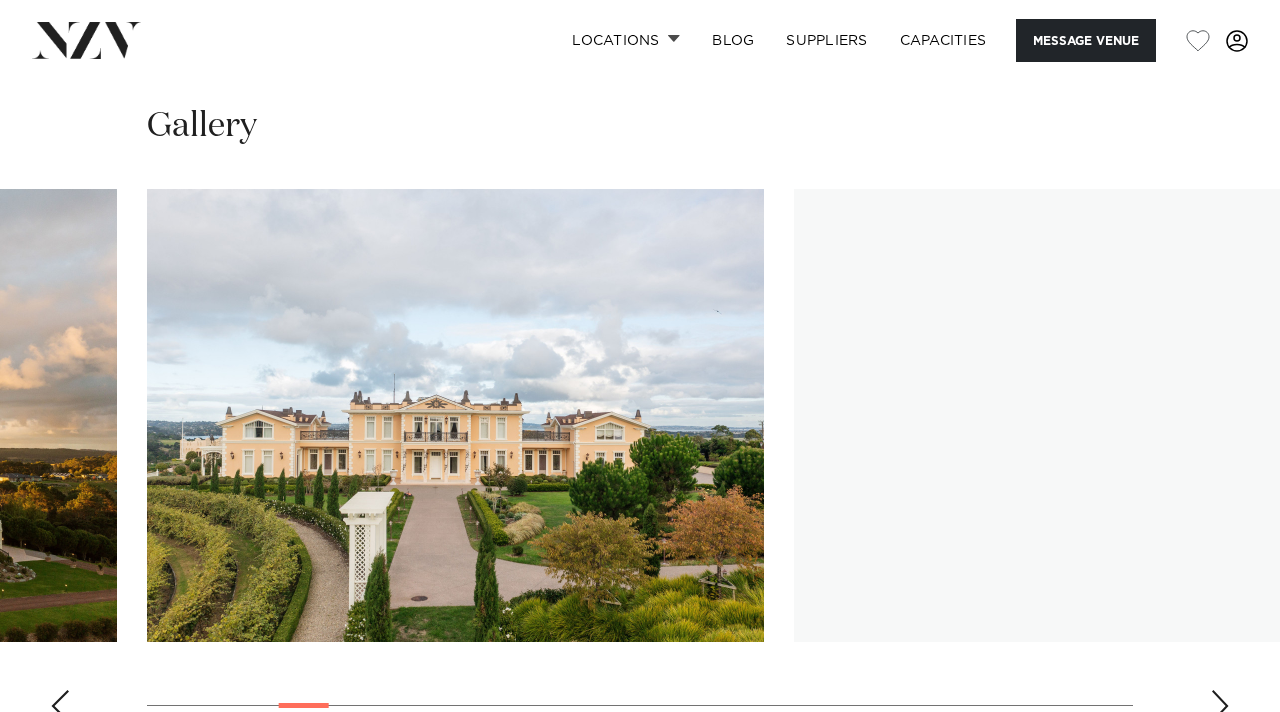click at bounding box center (1220, 706) 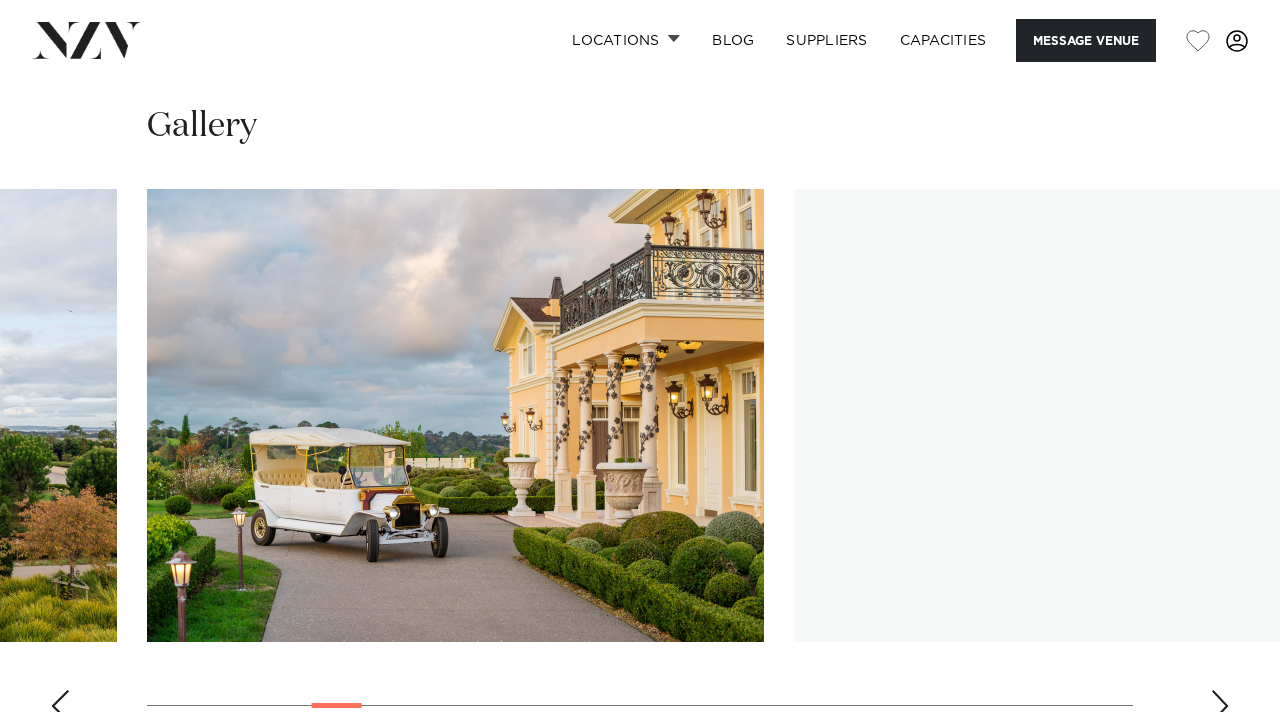 click at bounding box center (1220, 706) 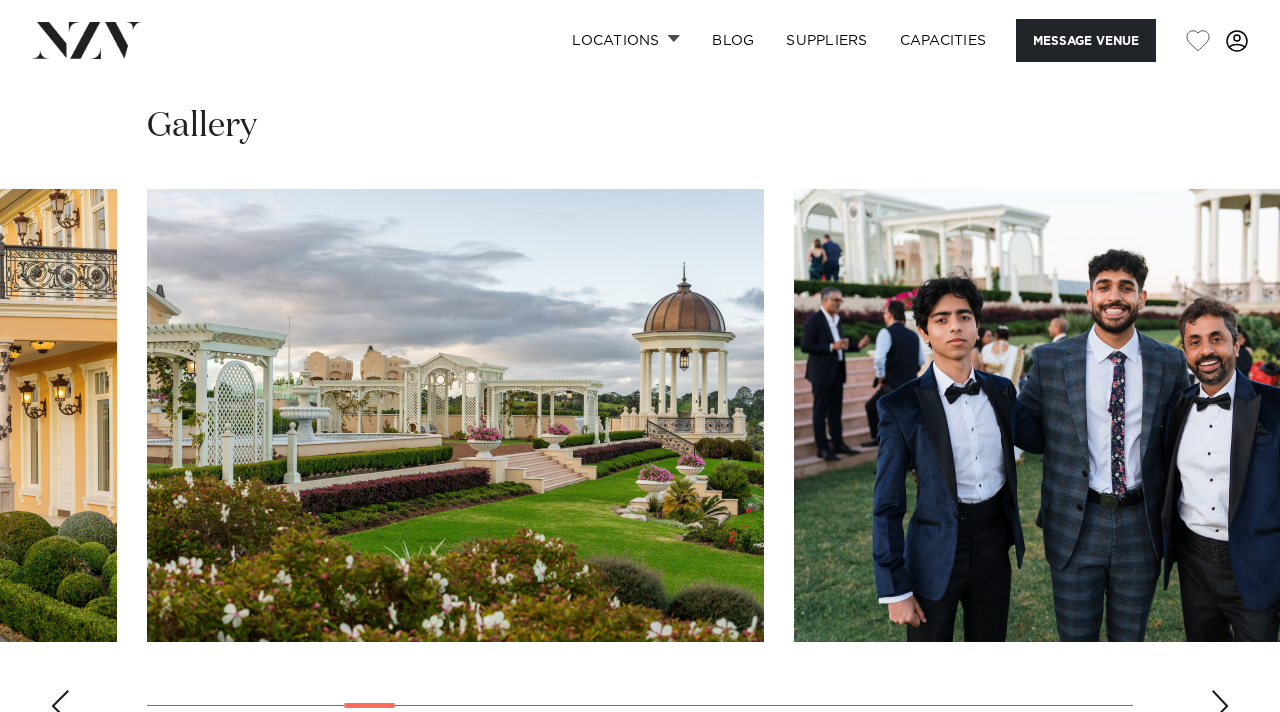 click at bounding box center (1220, 706) 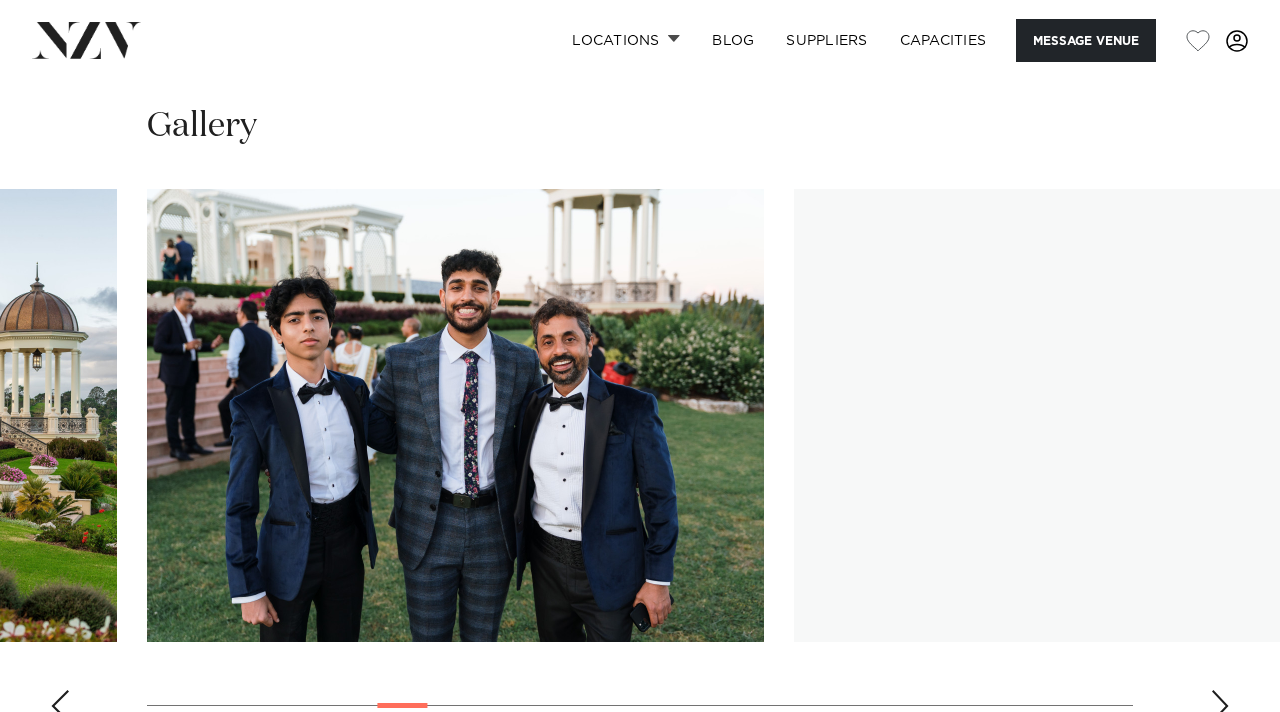 click at bounding box center [1220, 706] 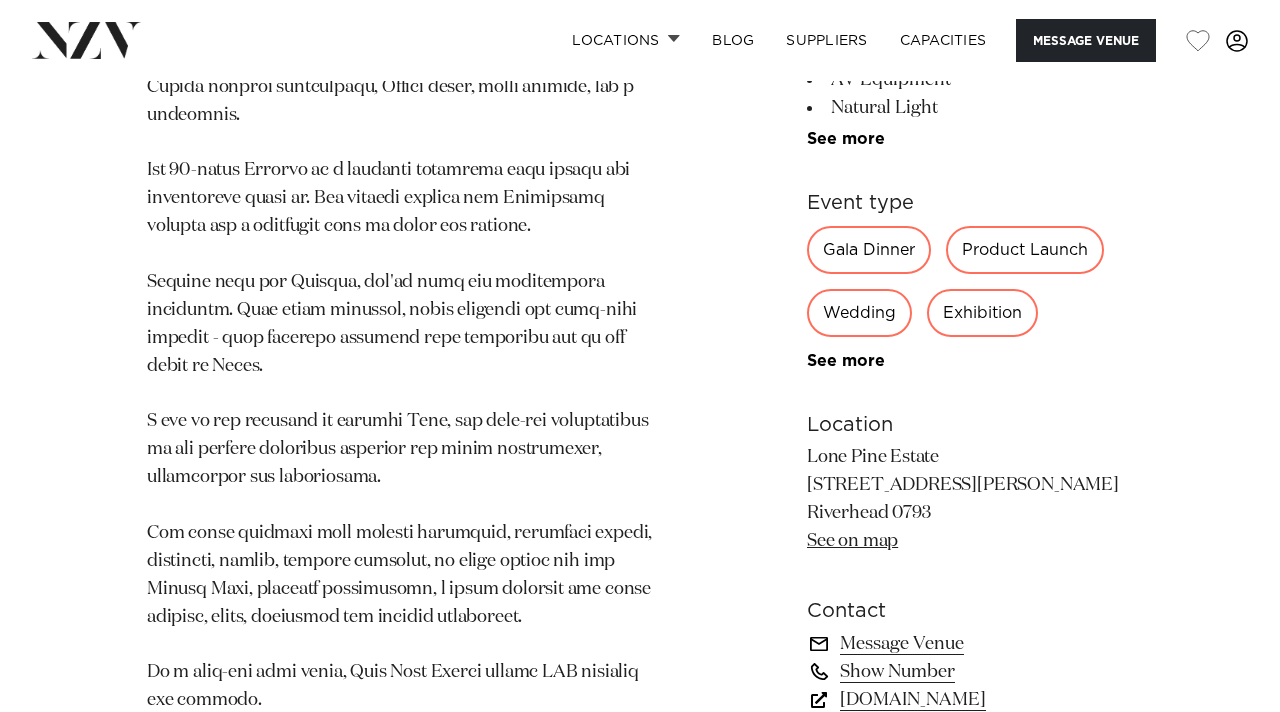 scroll, scrollTop: 1277, scrollLeft: 0, axis: vertical 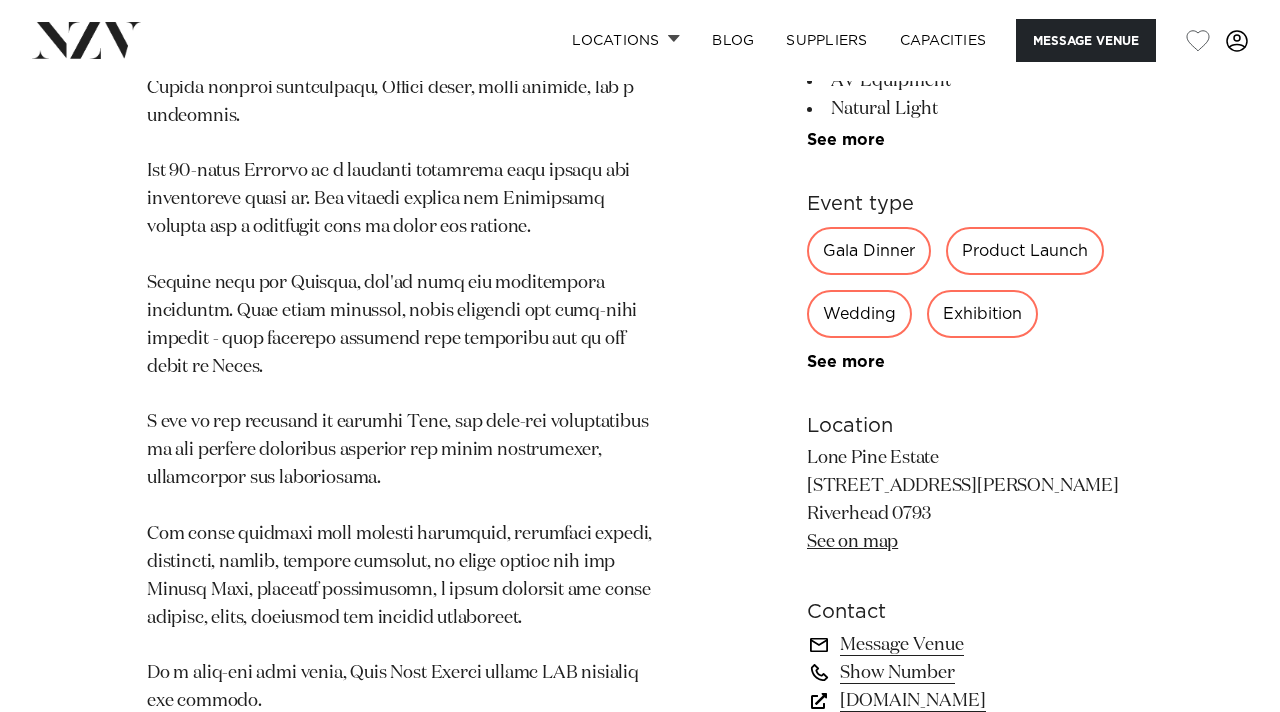 click on "lonepineestate.co.nz" at bounding box center [970, 701] 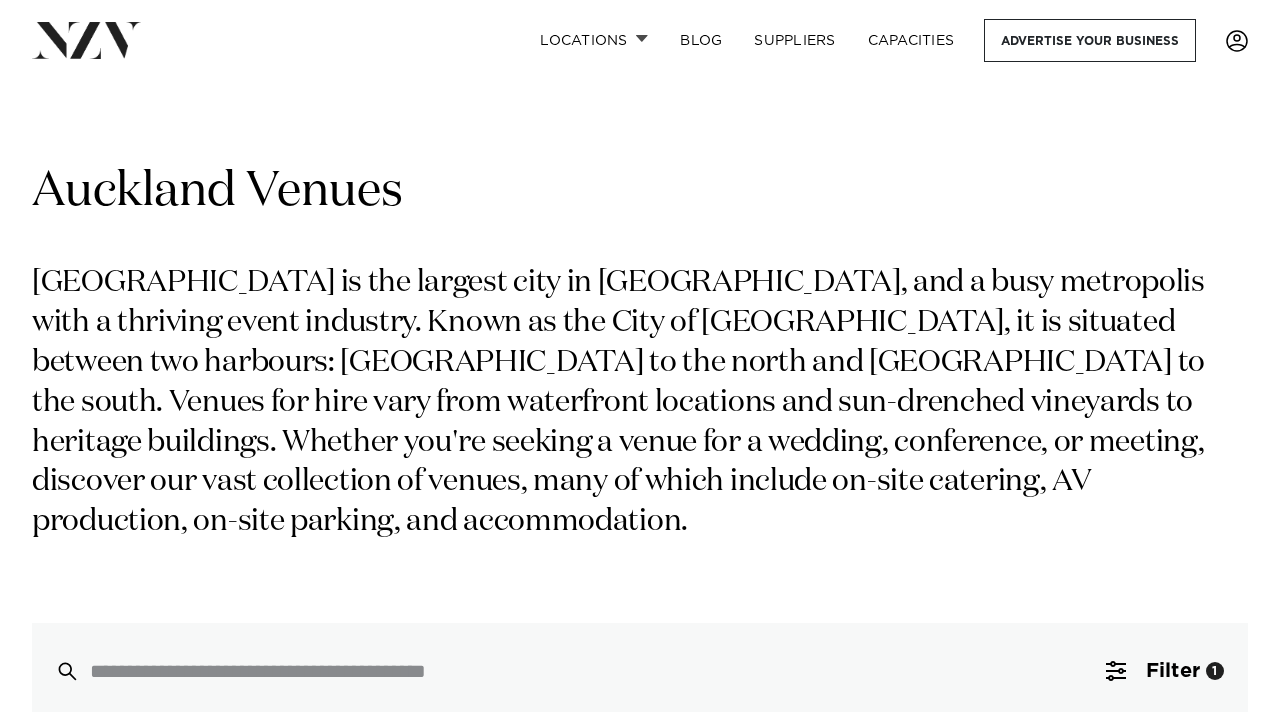 scroll, scrollTop: 0, scrollLeft: 0, axis: both 